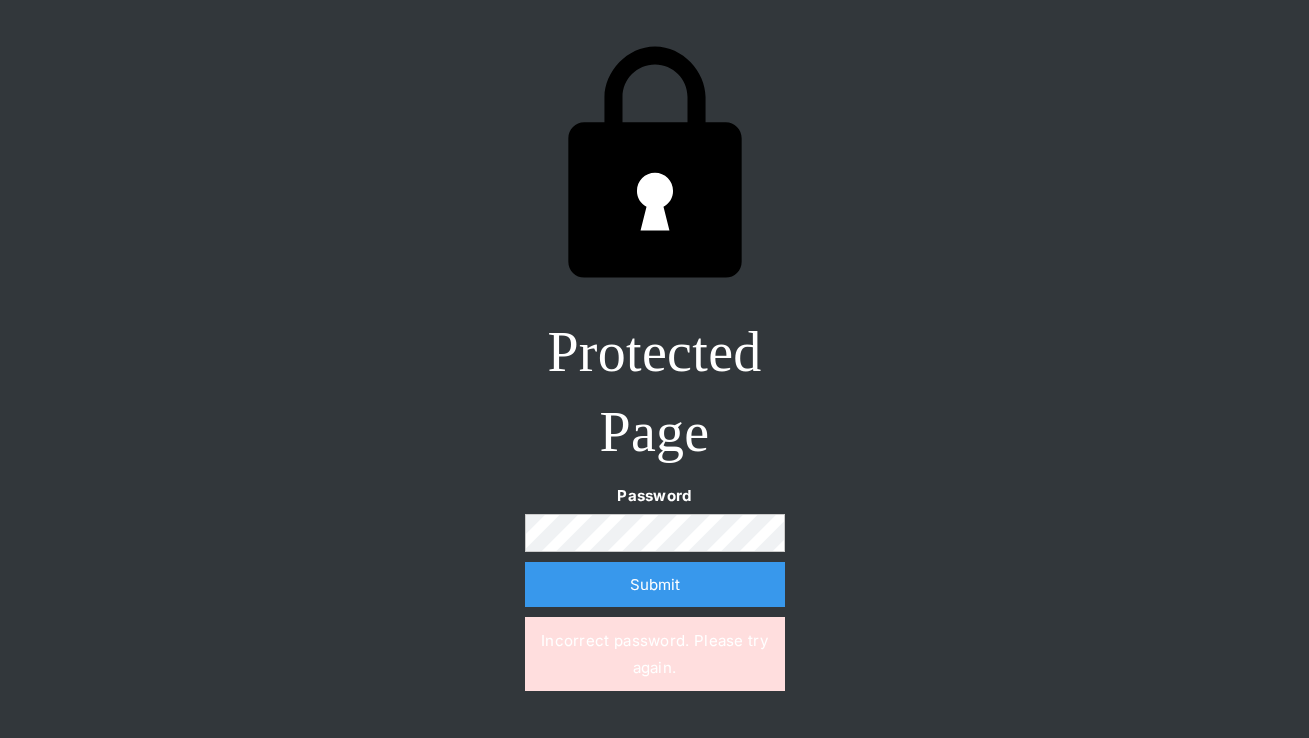 scroll, scrollTop: 0, scrollLeft: 0, axis: both 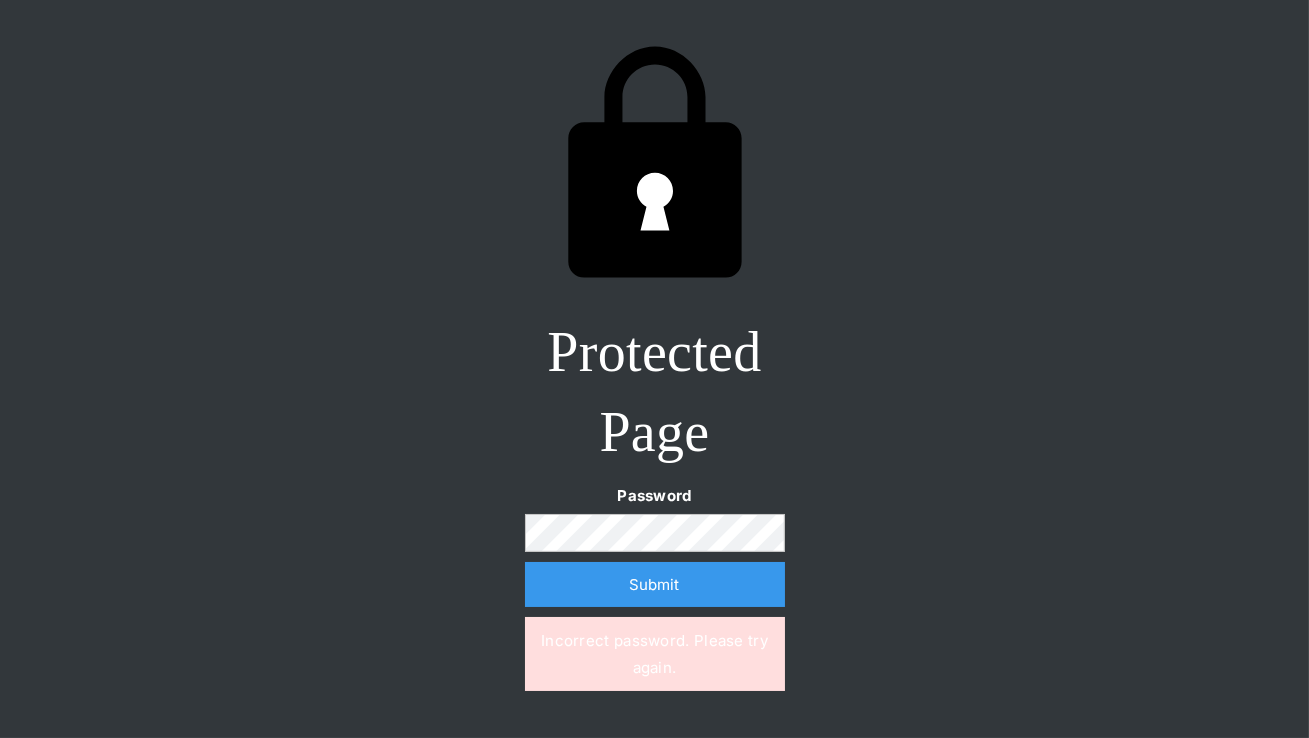 click on "Submit" at bounding box center [655, 584] 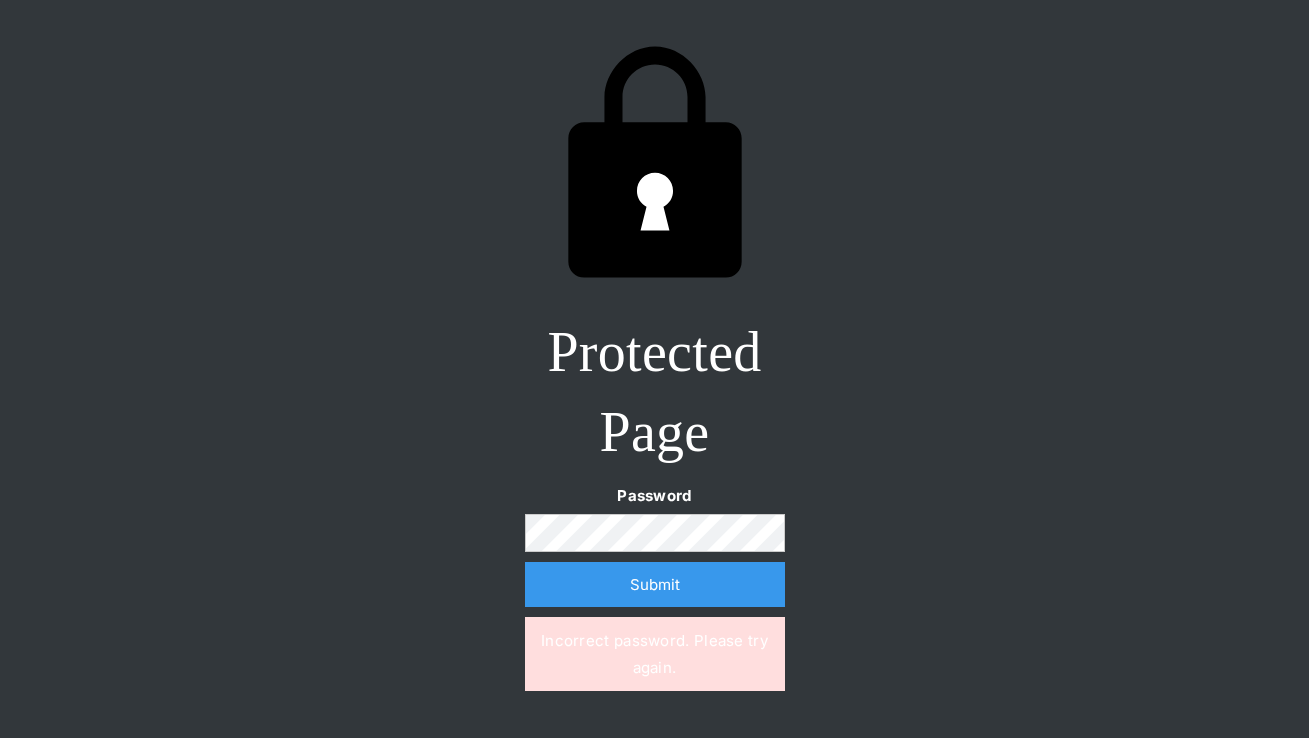 scroll, scrollTop: 0, scrollLeft: 0, axis: both 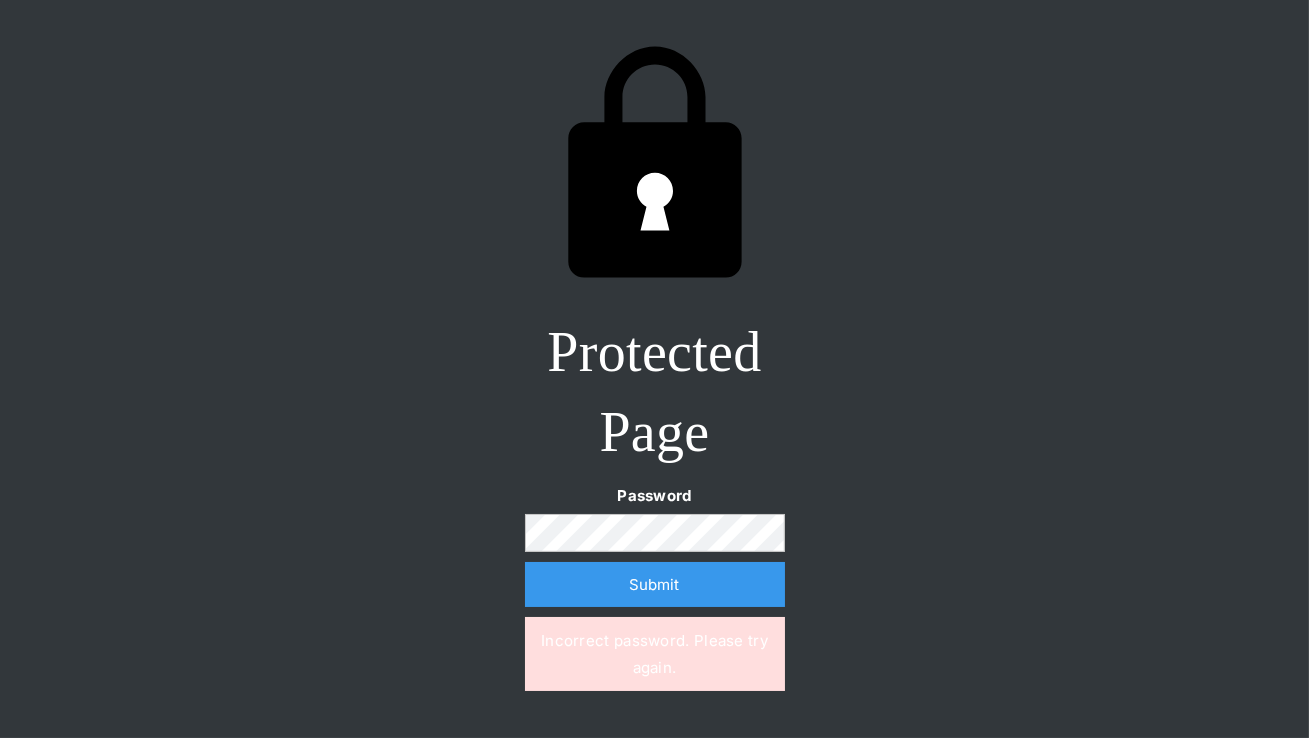click on "Protected Page Password Submit Incorrect password. Please try again." at bounding box center [654, 369] 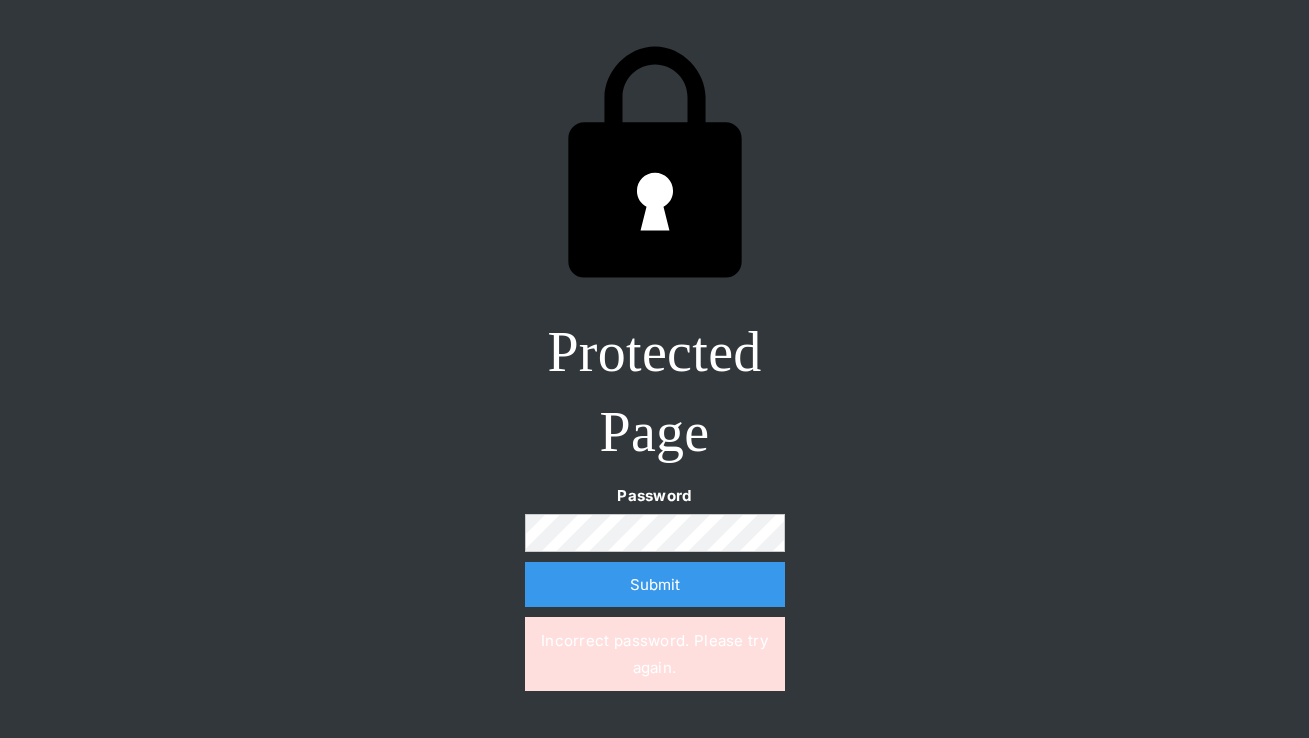 scroll, scrollTop: 0, scrollLeft: 0, axis: both 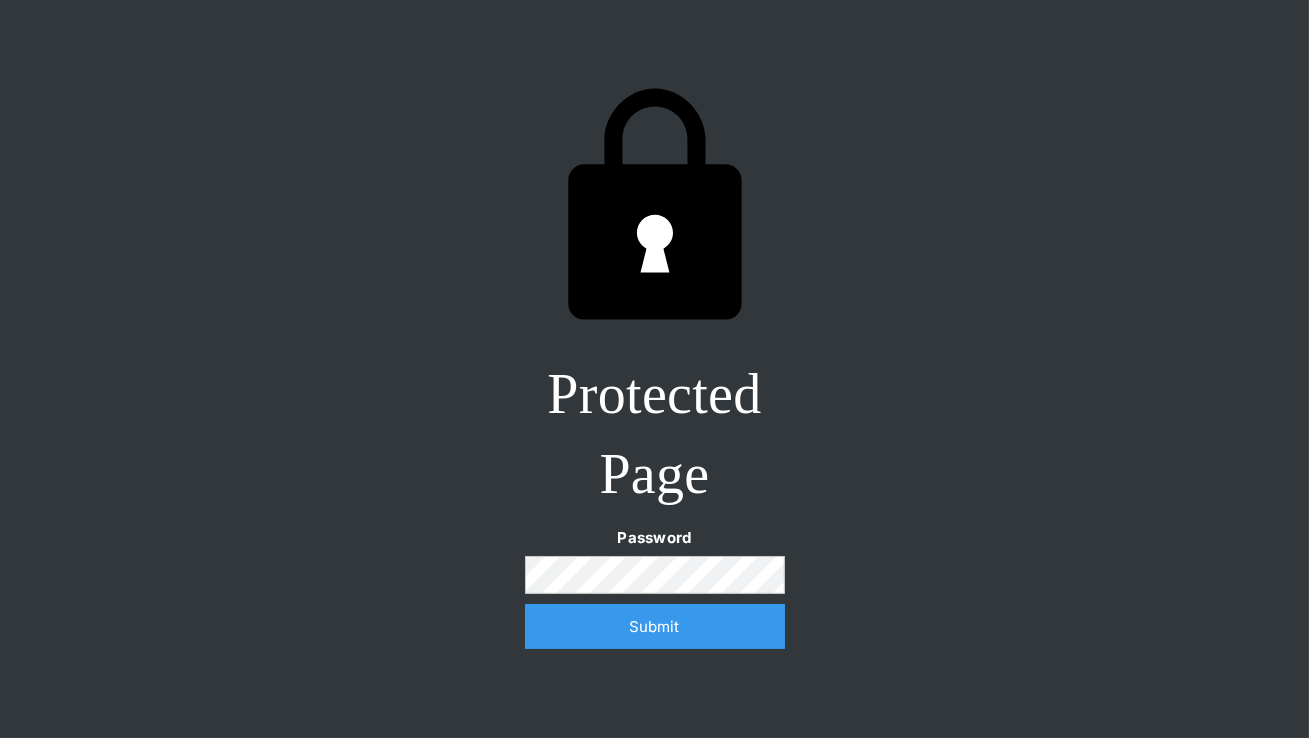 click on "Submit" at bounding box center (655, 626) 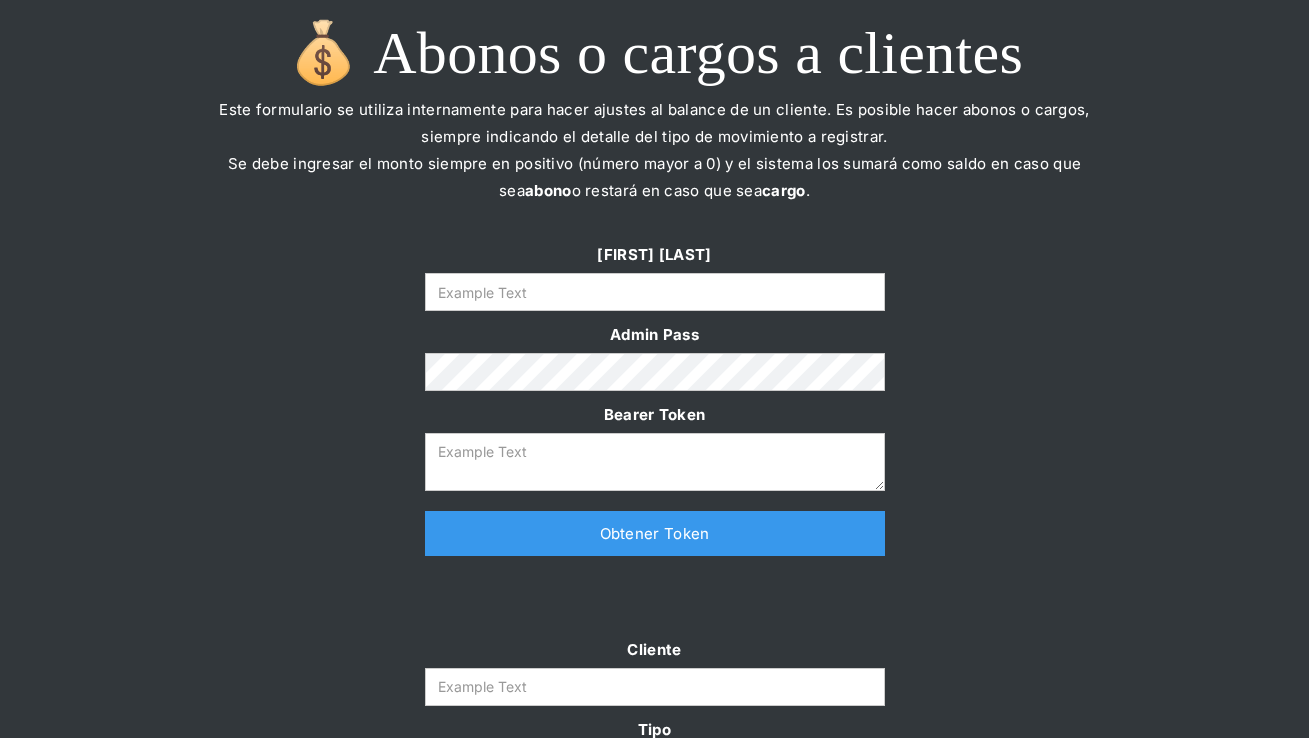 scroll, scrollTop: 0, scrollLeft: 0, axis: both 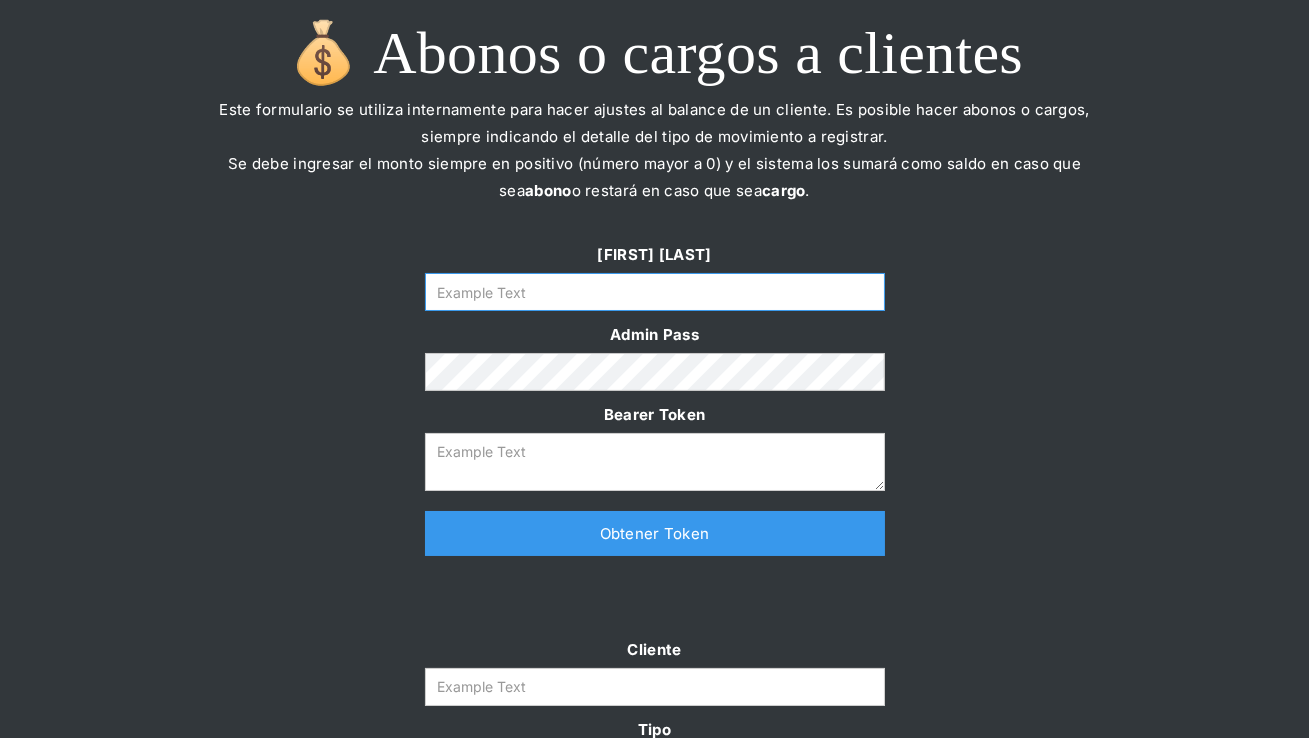 click at bounding box center [655, 292] 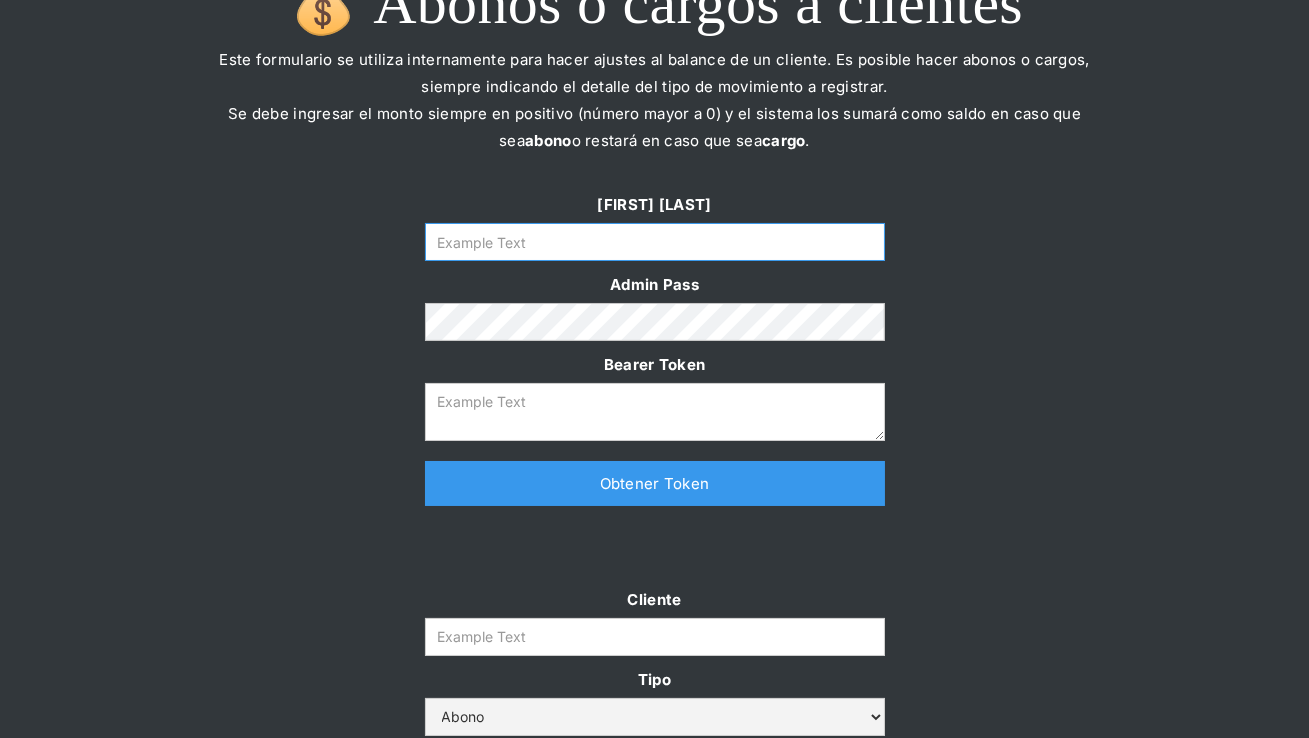 scroll, scrollTop: 134, scrollLeft: 0, axis: vertical 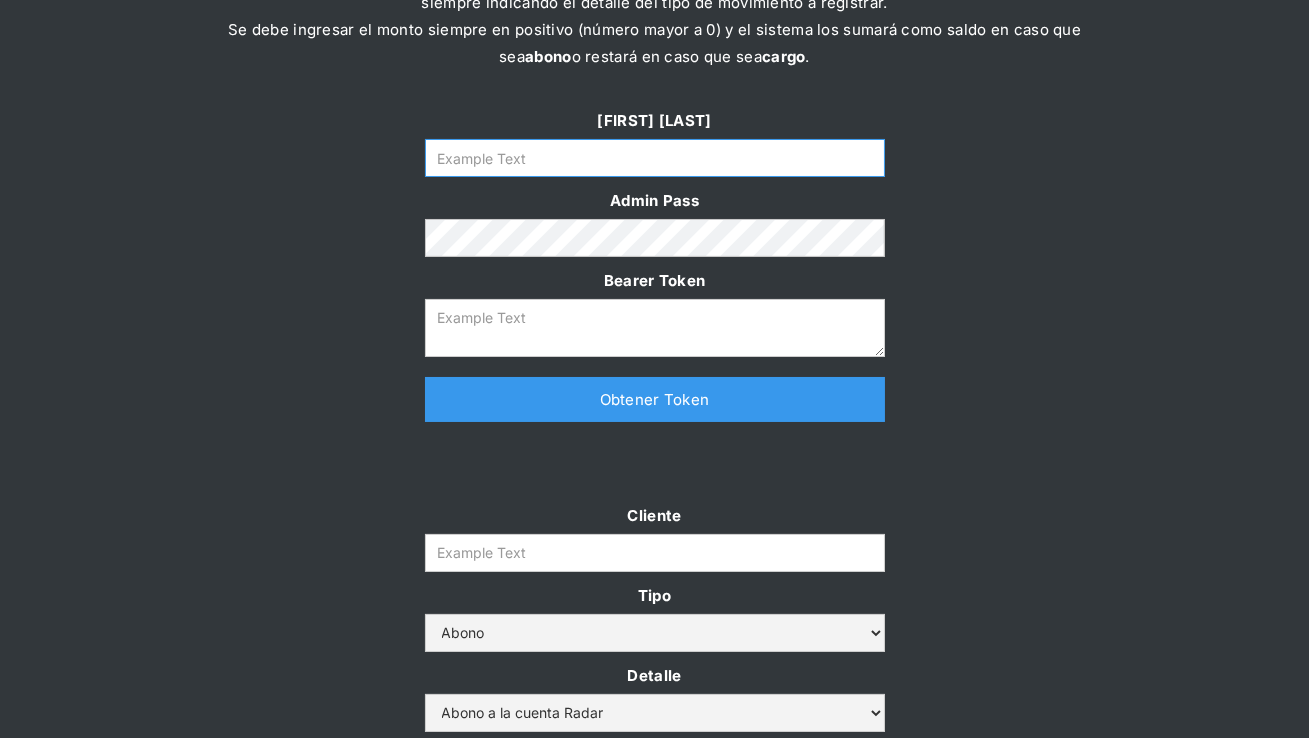 click at bounding box center [655, 158] 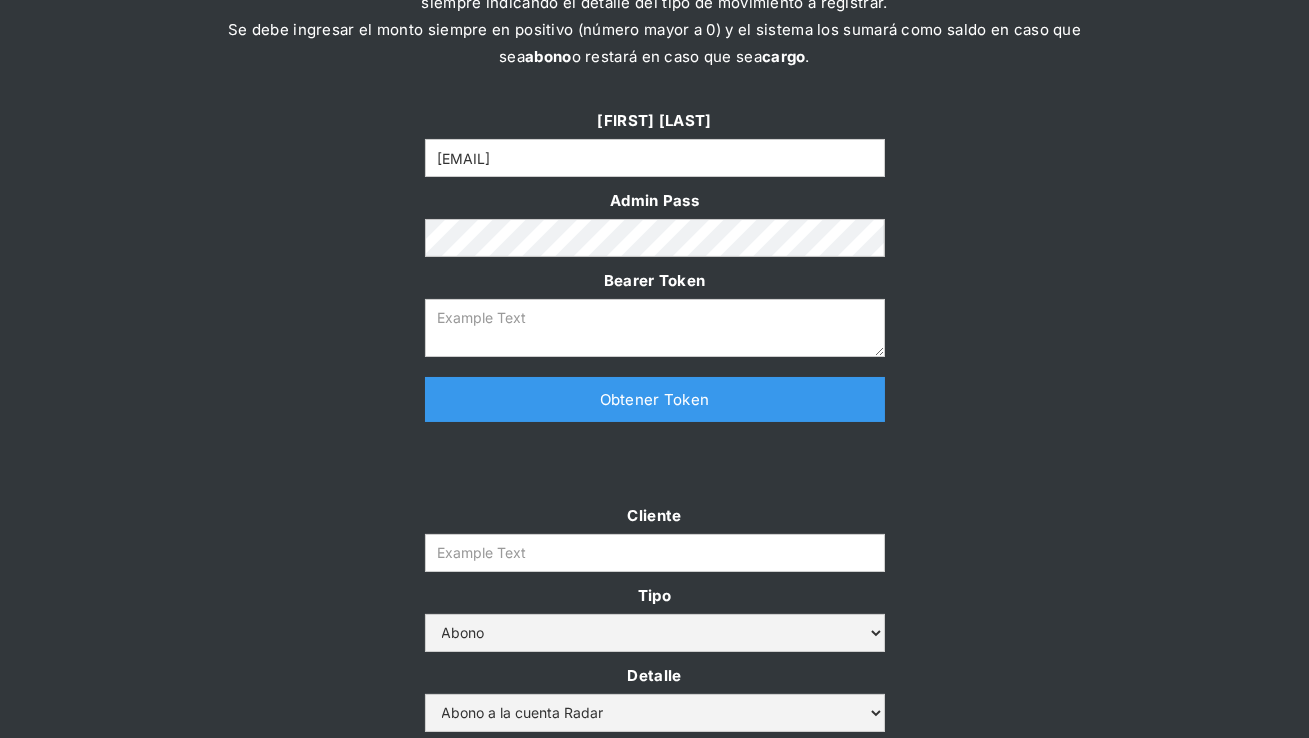 click on "Obtener Token" at bounding box center (655, 399) 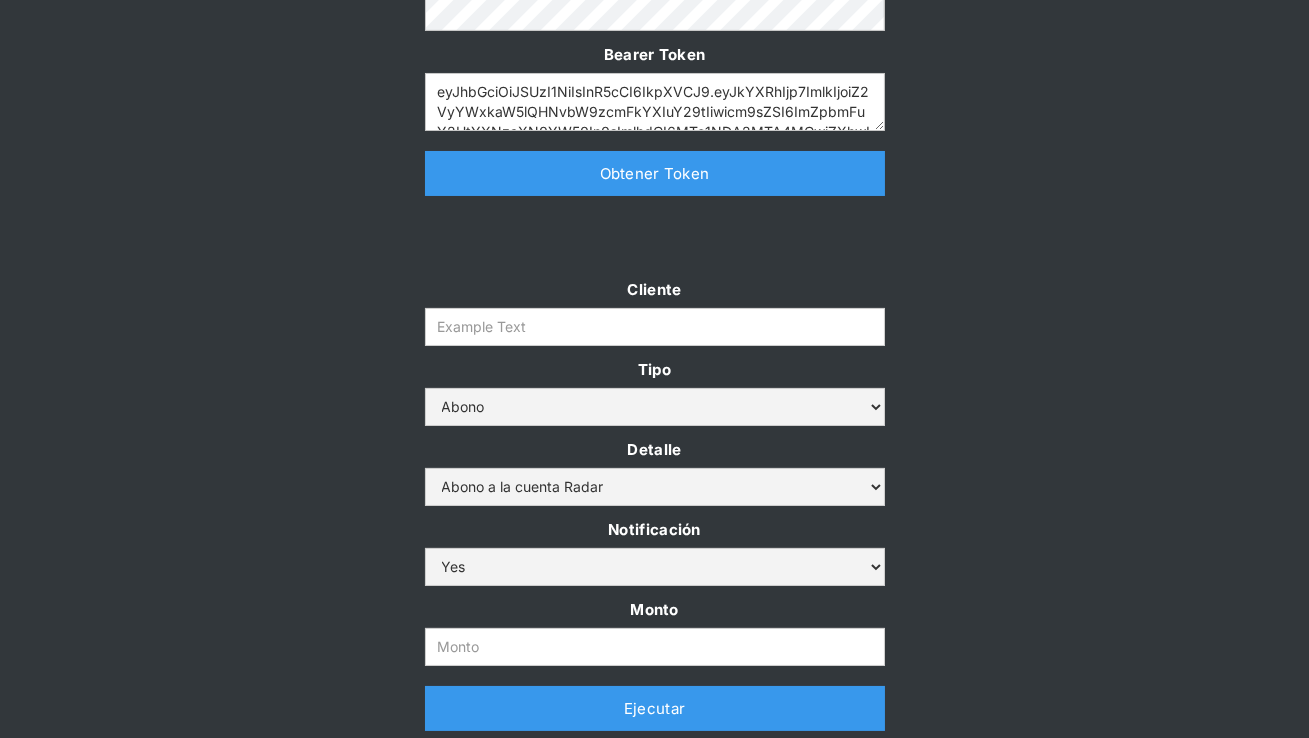 scroll, scrollTop: 366, scrollLeft: 0, axis: vertical 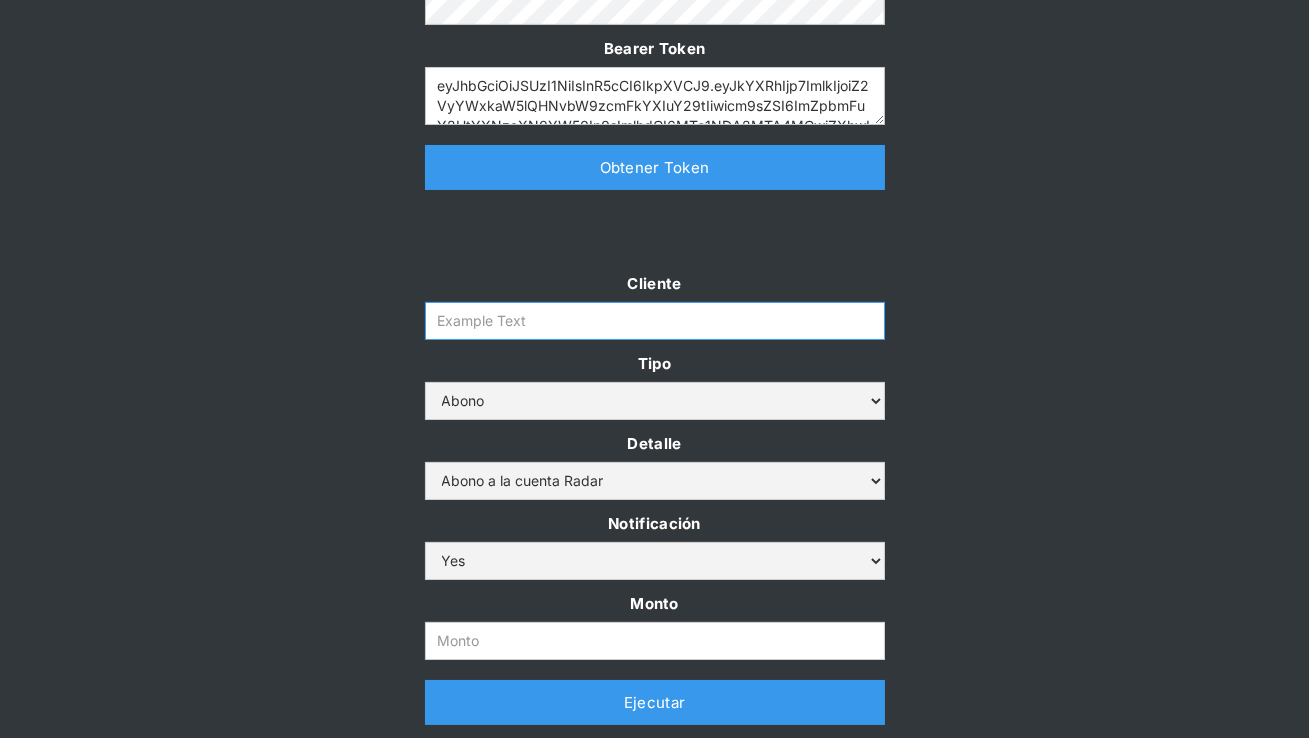 click on "Cliente" at bounding box center [655, 321] 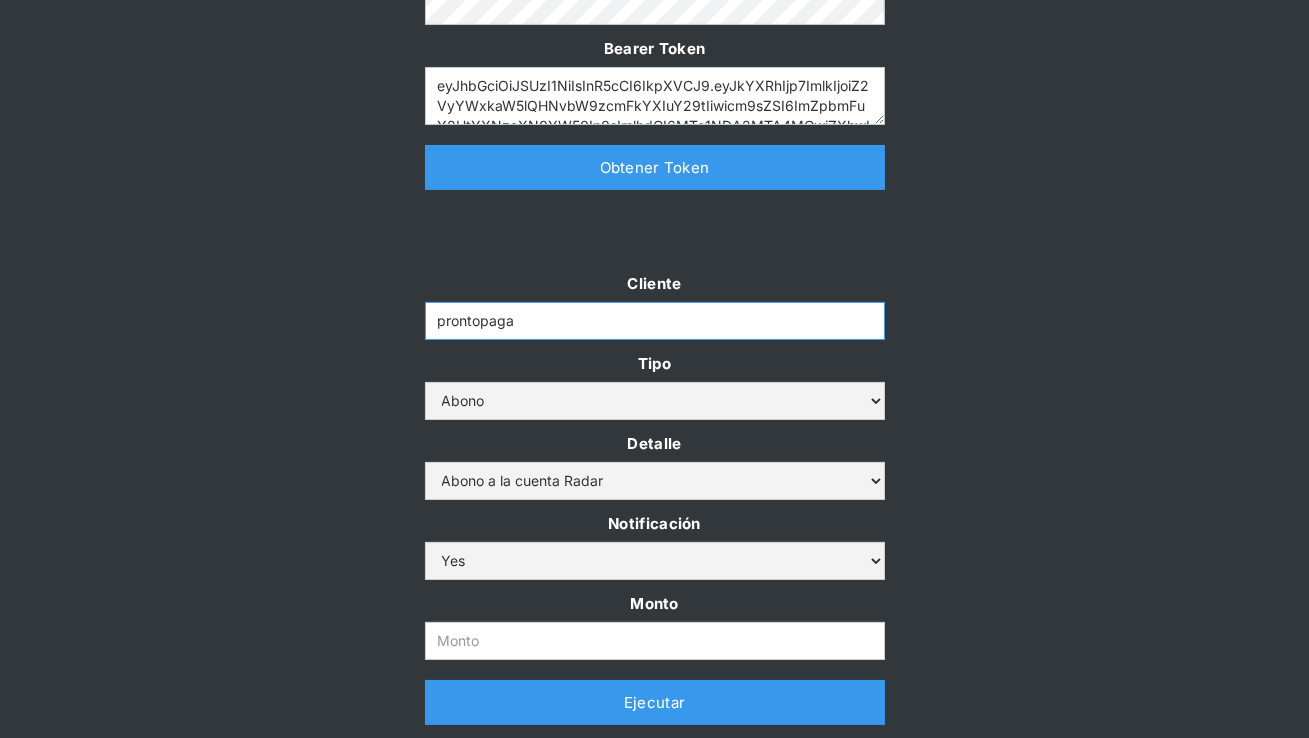 type on "prontopaga" 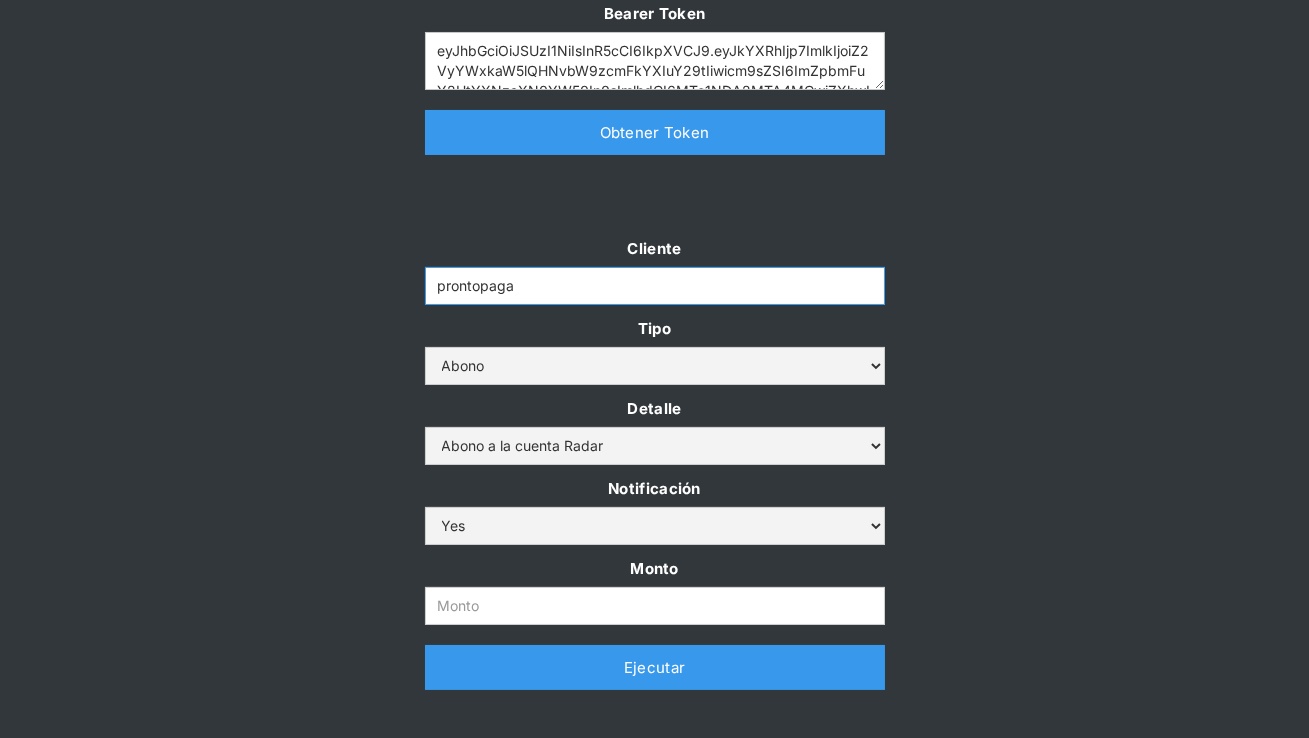 scroll, scrollTop: 425, scrollLeft: 0, axis: vertical 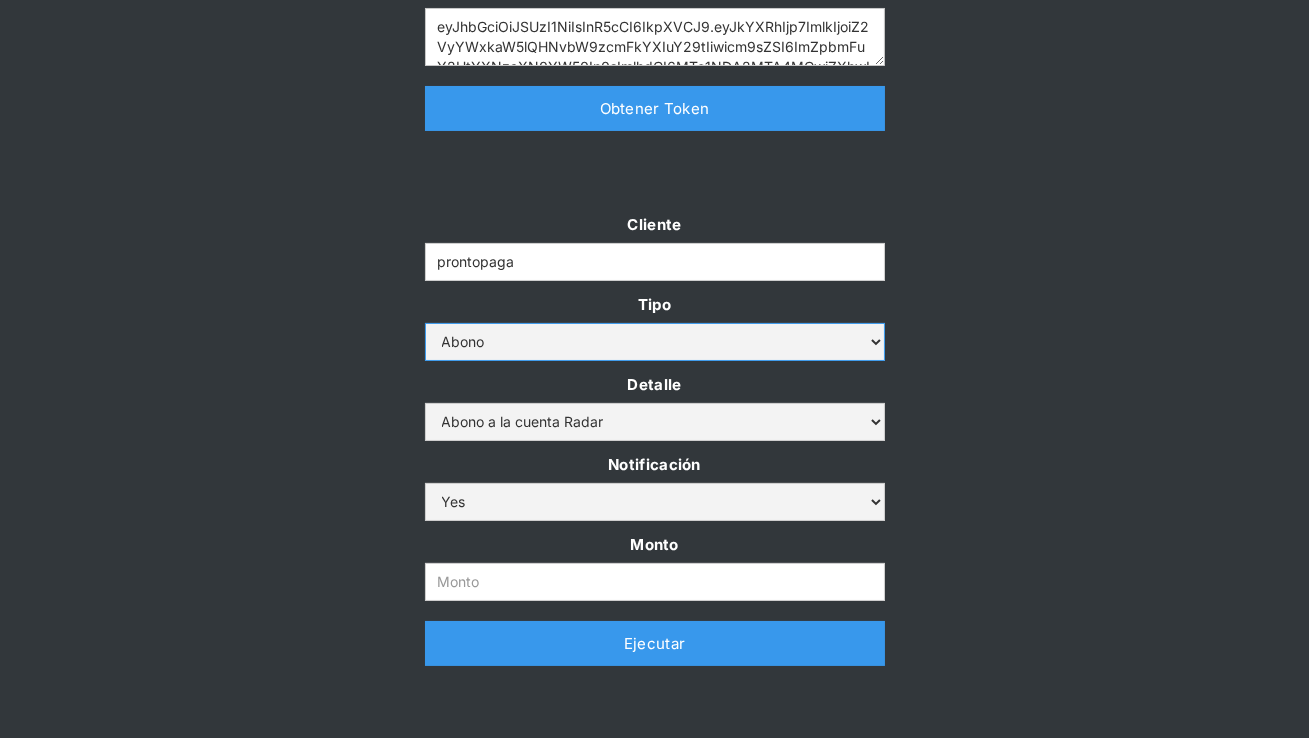 click on "Abono Cargo" at bounding box center [655, 342] 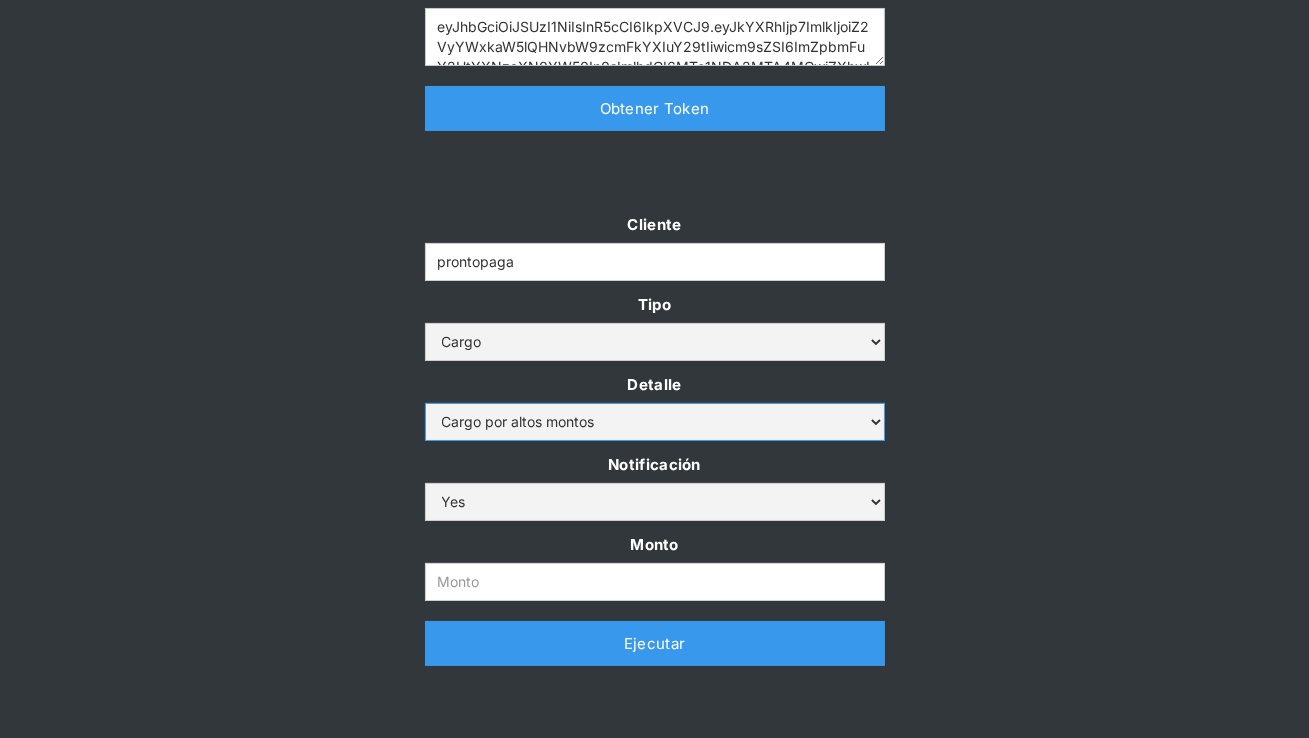 click on "Cargo por altos montos Ajuste a la cuenta Cobro comisión Radar" at bounding box center [655, 422] 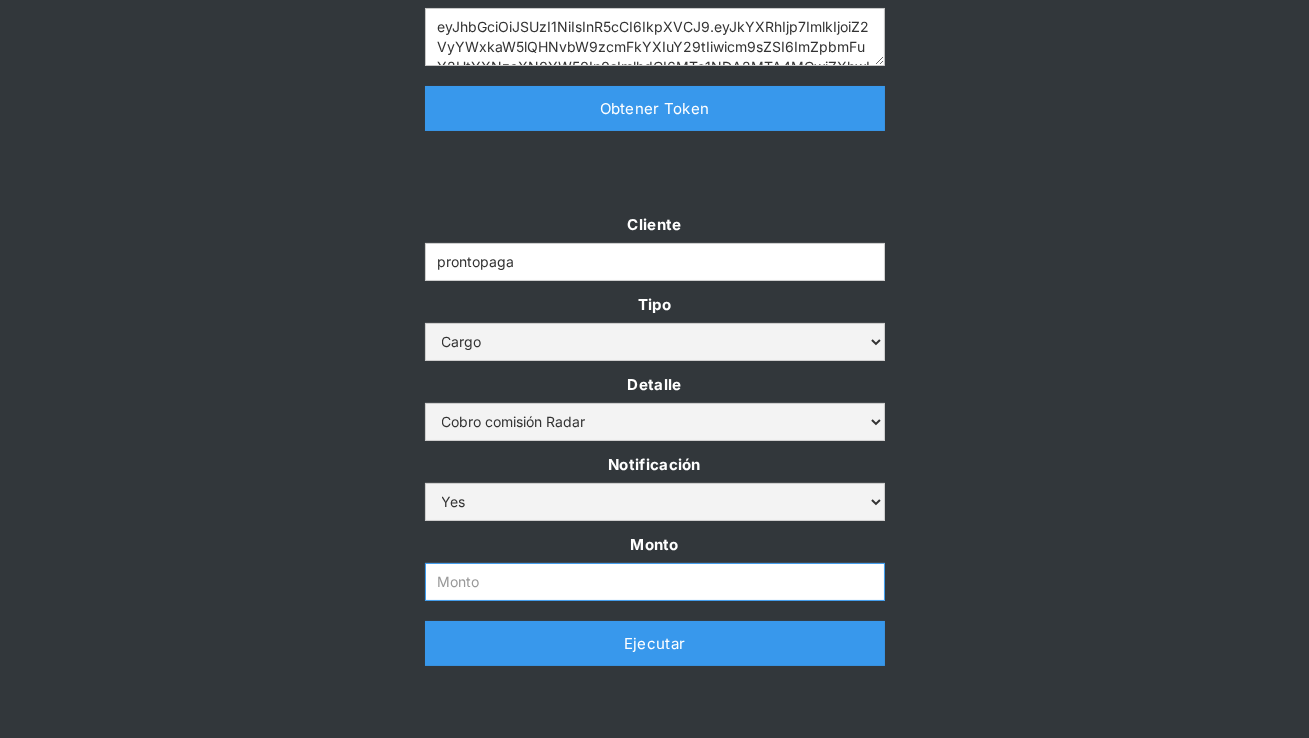 click on "Monto" at bounding box center [655, 582] 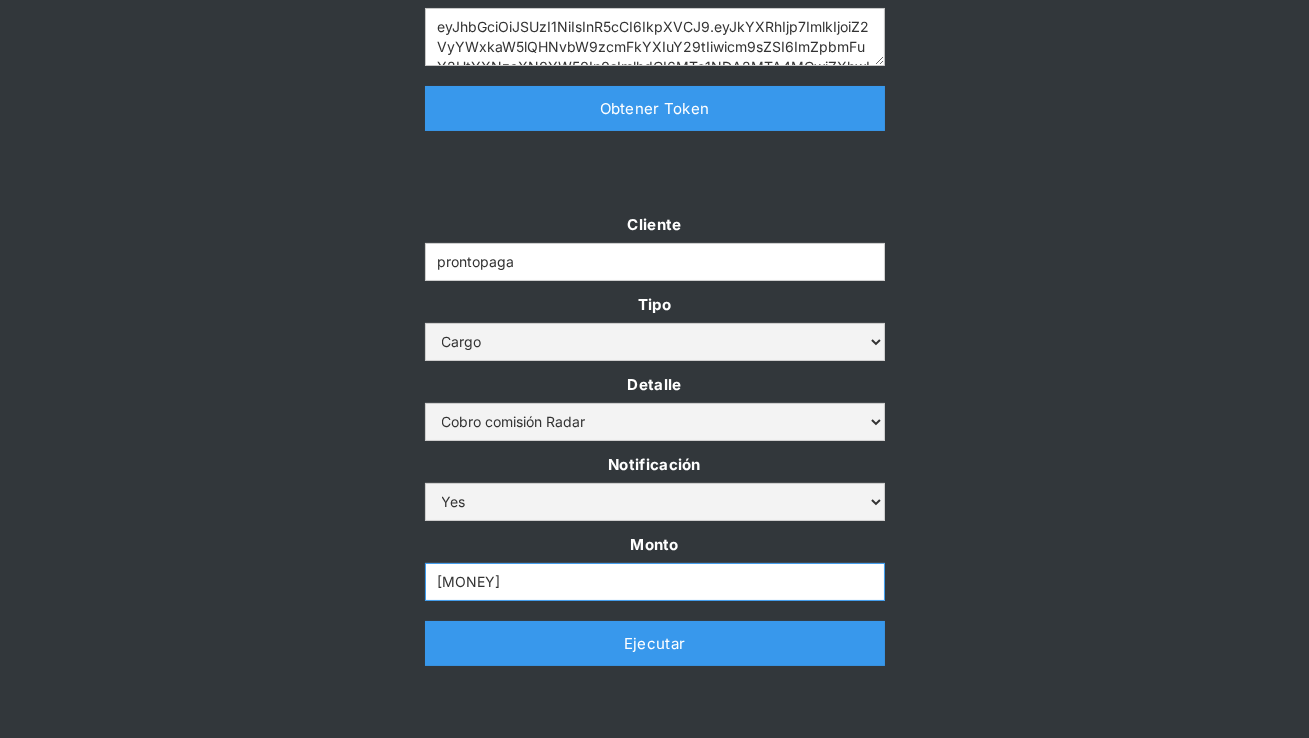 type on "[MONEY]" 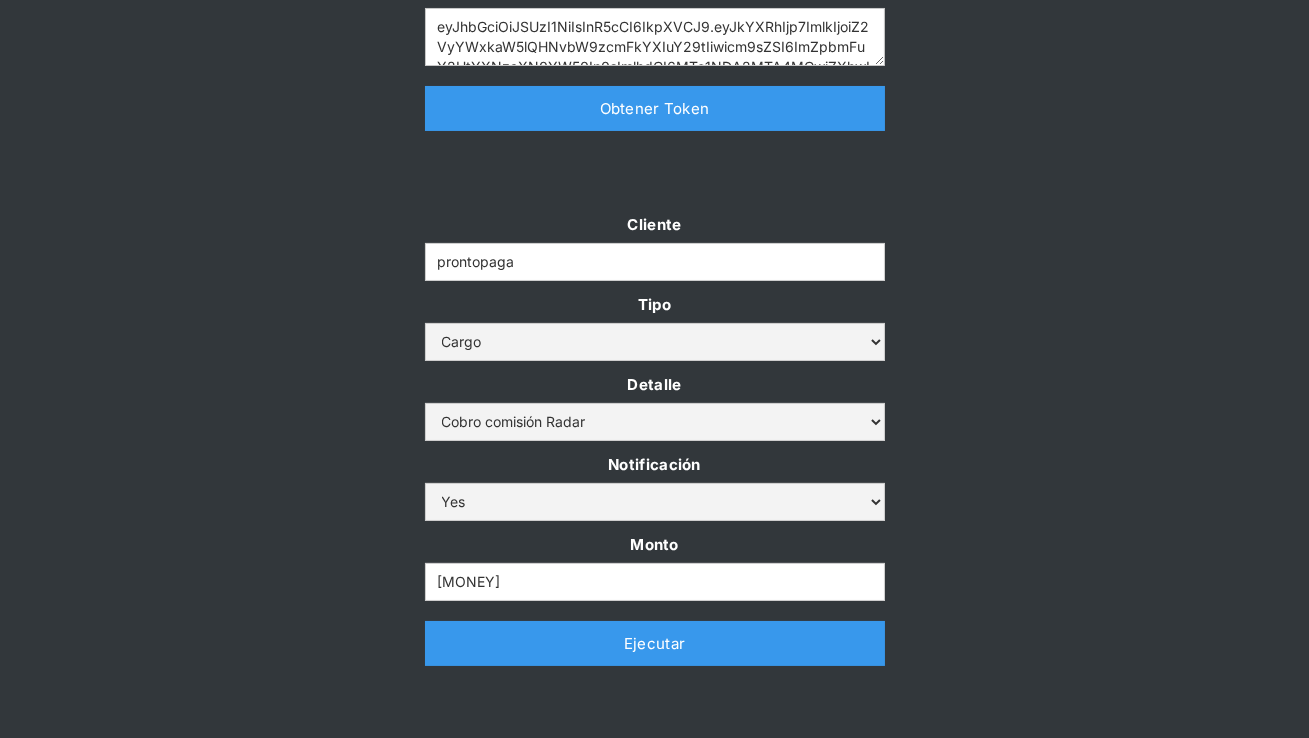 click on "Cliente prontopaga Tipo Abono Cargo Detalle Cargo por altos montos Ajuste a la cuenta Cobro comisión Radar Notificación Yes No Monto [MONEY] Thank you! Your submission has been received! Oops! Something went wrong while submitting the form. Ejecutar" at bounding box center [655, 448] 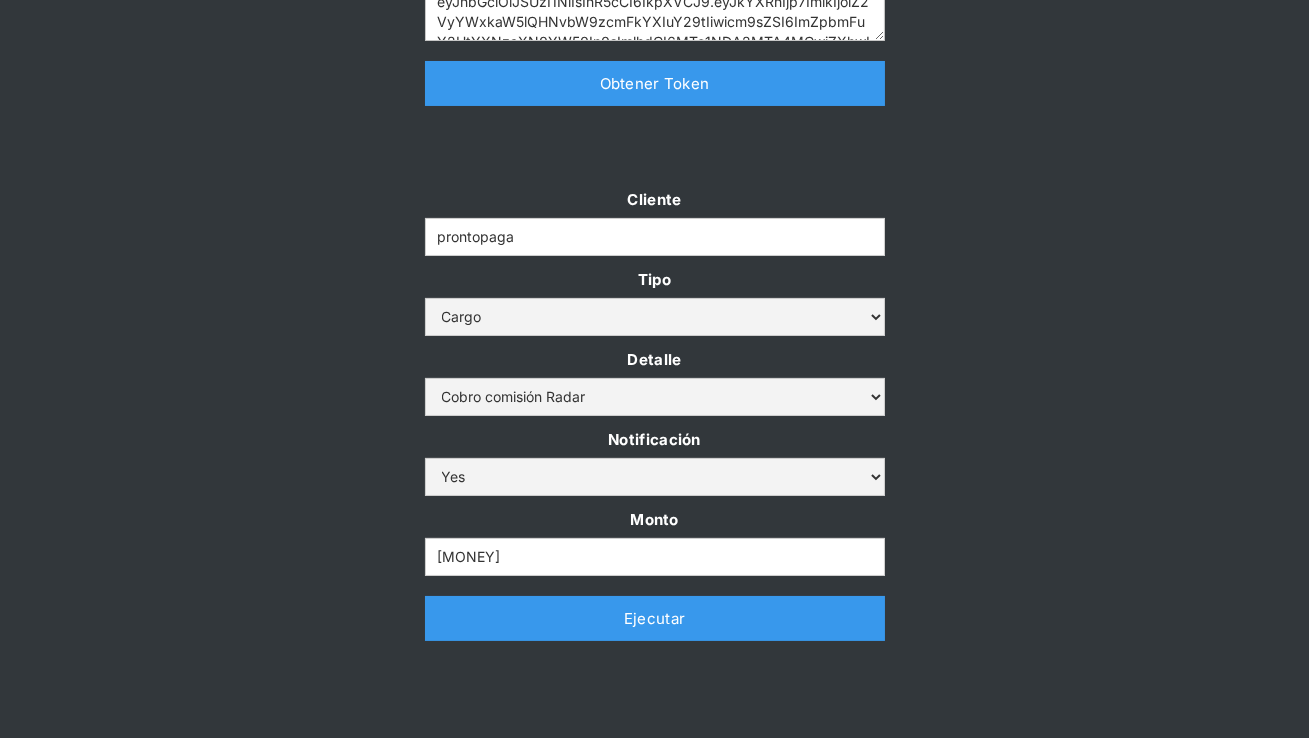 click on "Ejecutar" at bounding box center [655, 618] 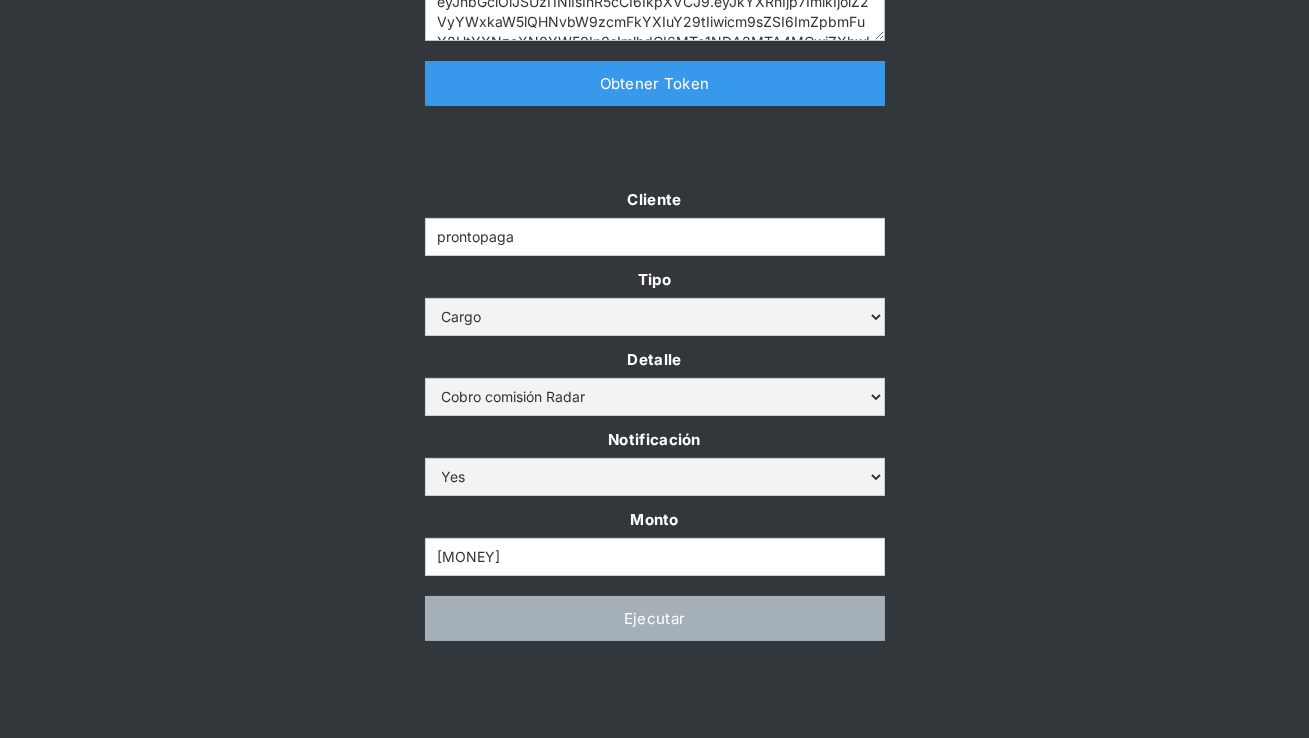 scroll, scrollTop: 0, scrollLeft: 0, axis: both 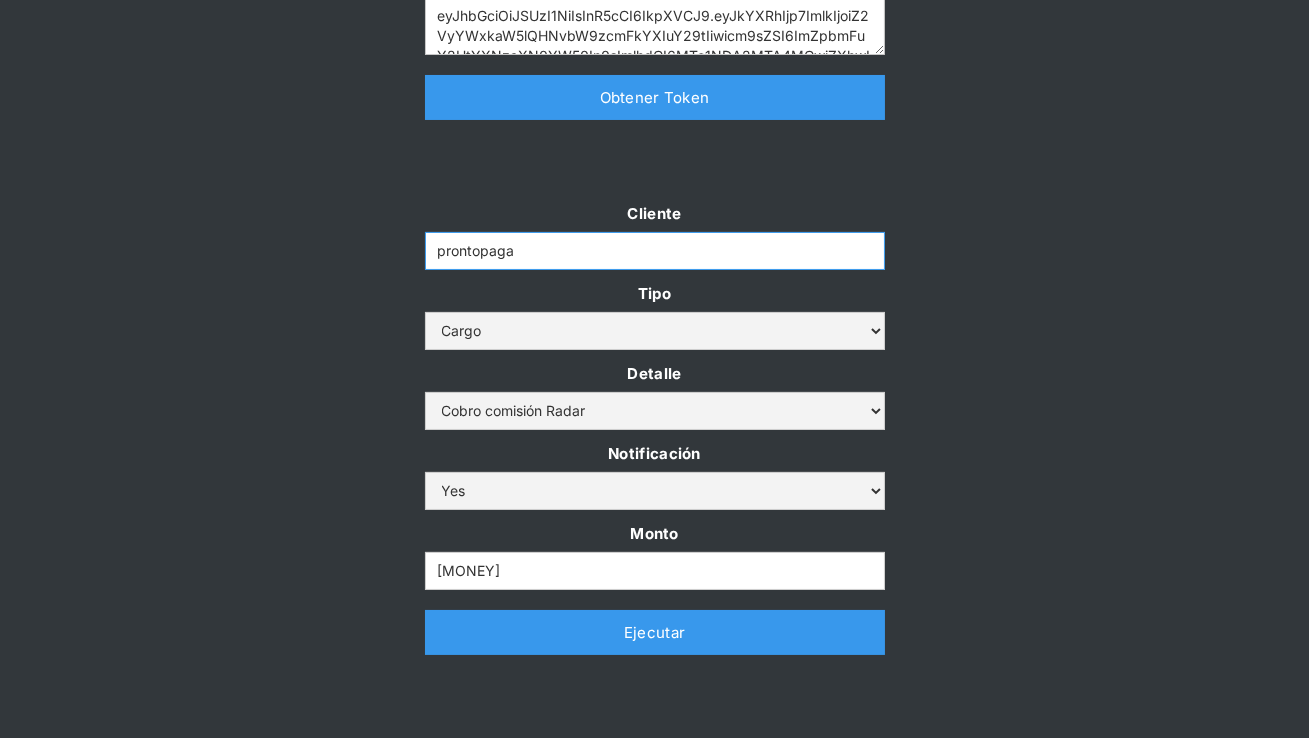 drag, startPoint x: 523, startPoint y: 254, endPoint x: 382, endPoint y: 252, distance: 141.01419 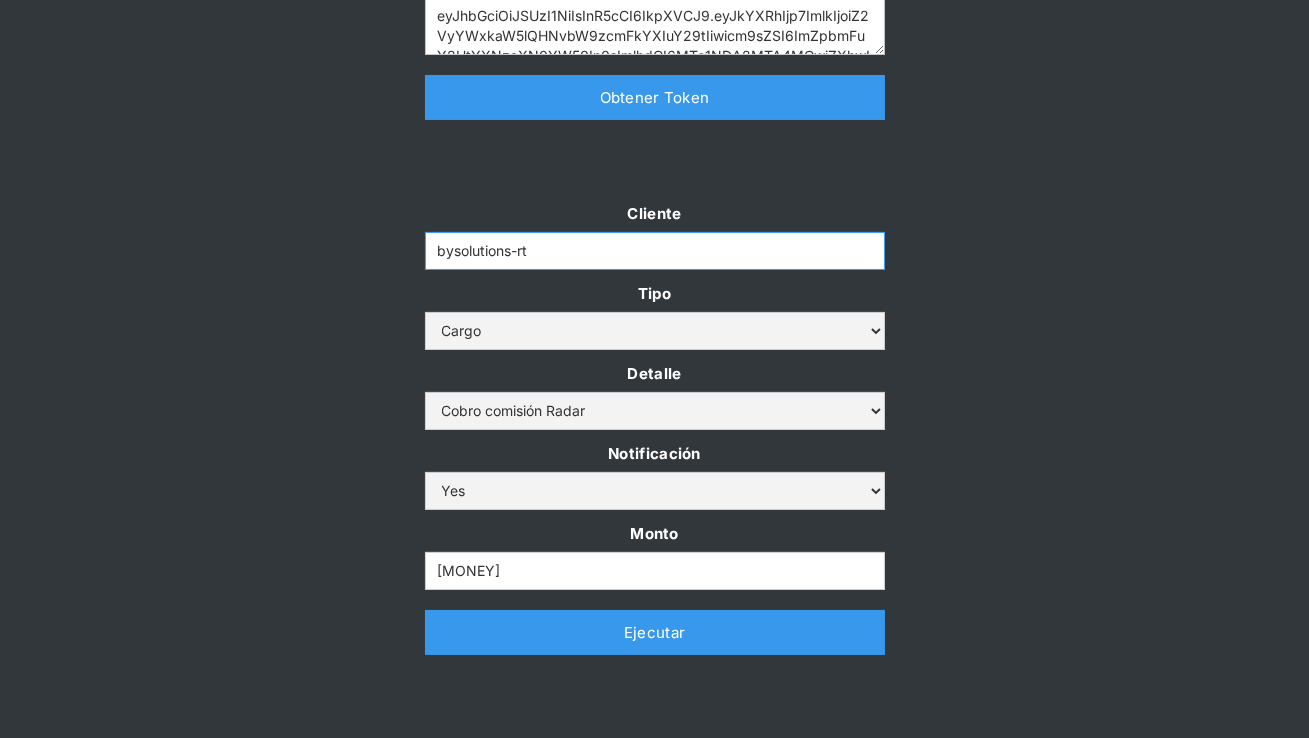 type on "bysolutions-rt" 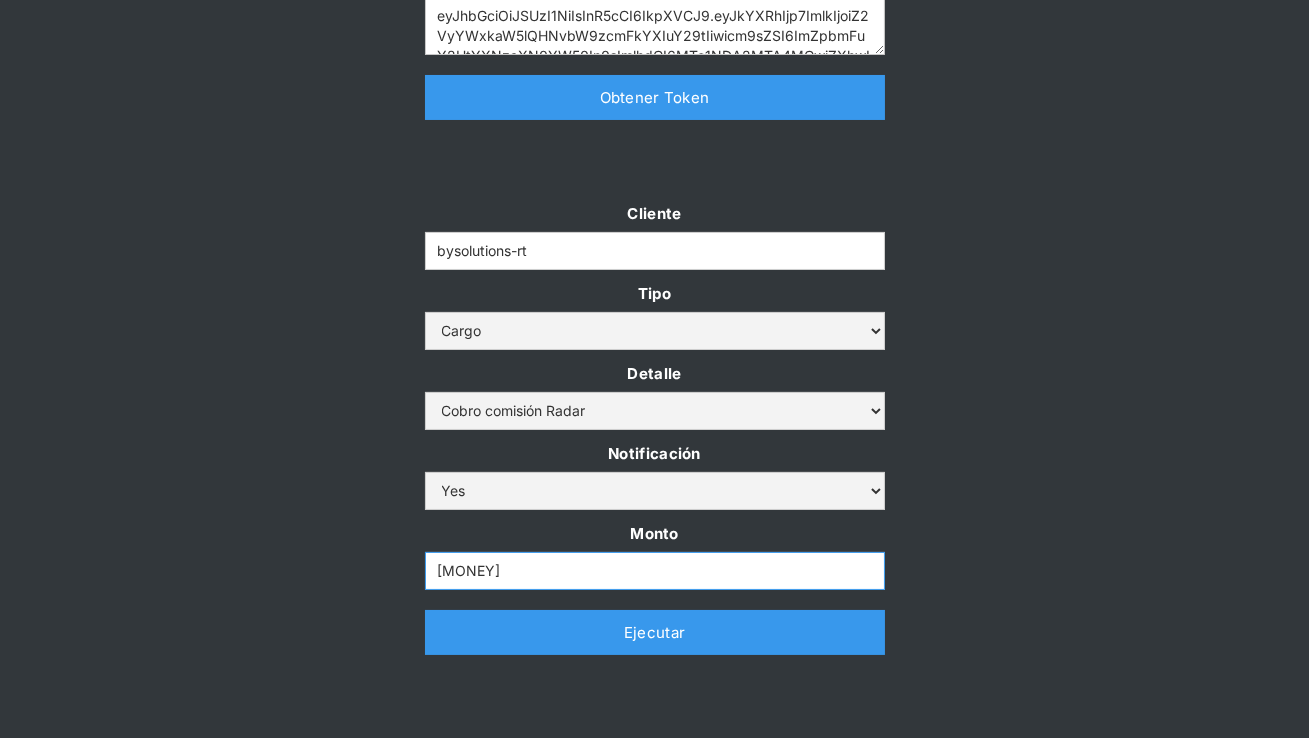 drag, startPoint x: 539, startPoint y: 571, endPoint x: 352, endPoint y: 571, distance: 187 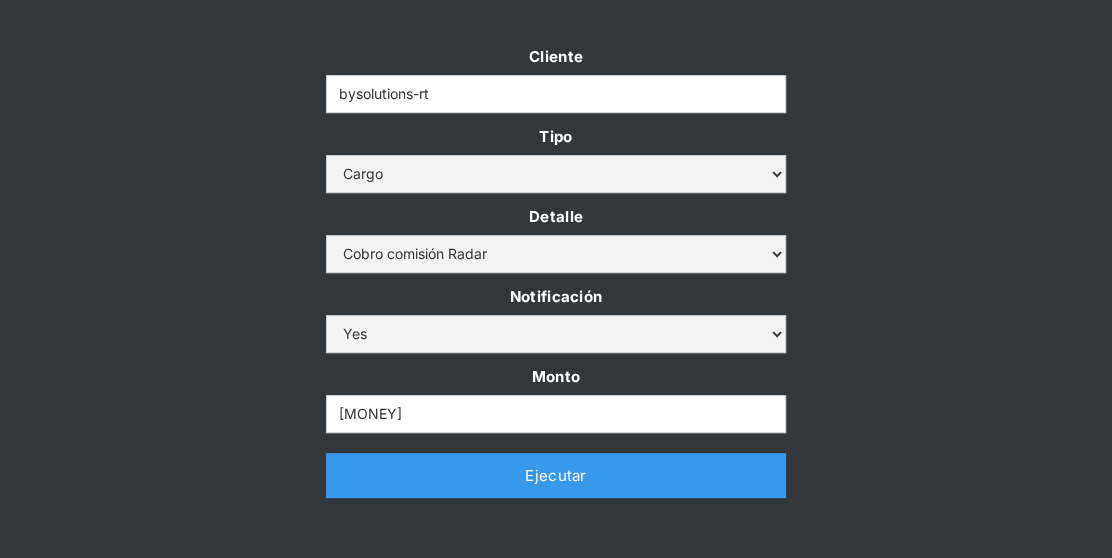 scroll, scrollTop: 603, scrollLeft: 0, axis: vertical 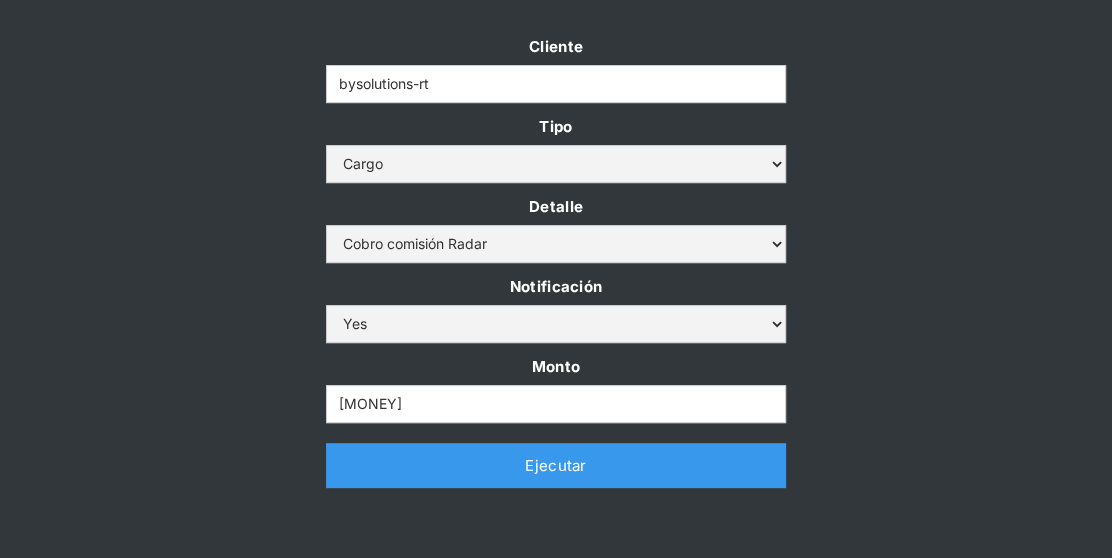 click on "Ejecutar" at bounding box center [556, 465] 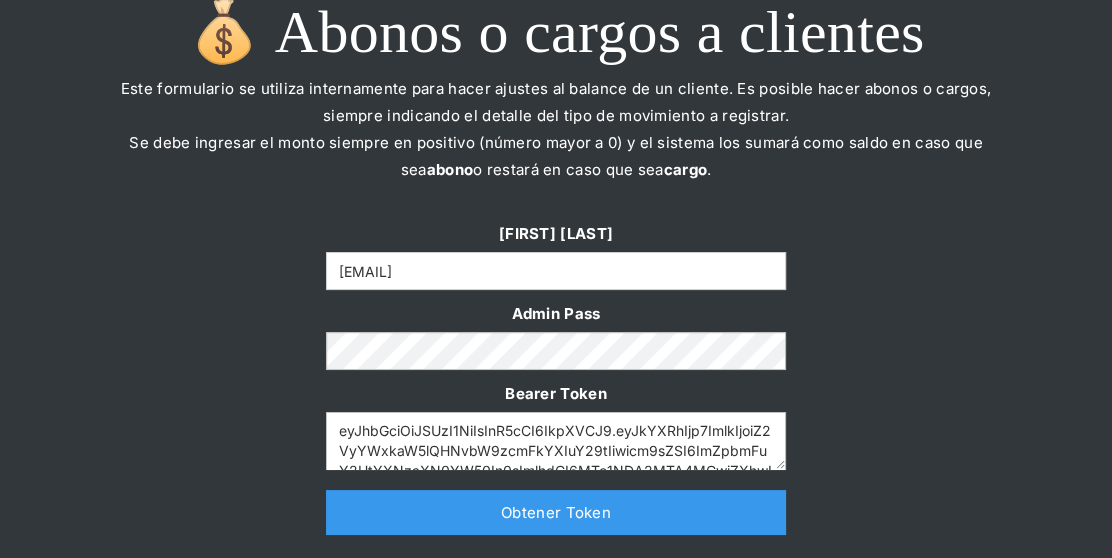 scroll, scrollTop: 0, scrollLeft: 0, axis: both 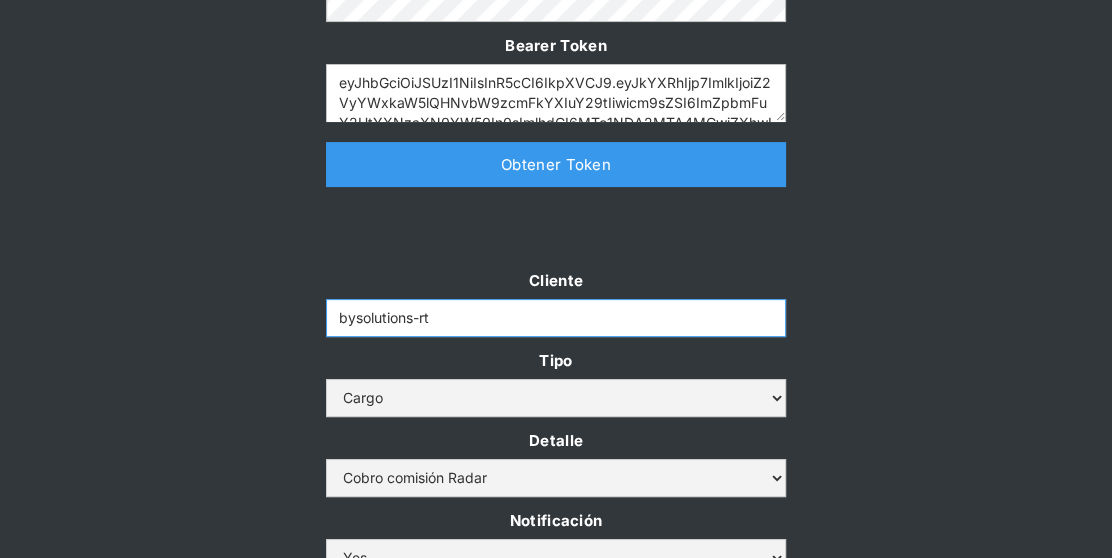 drag, startPoint x: 453, startPoint y: 324, endPoint x: 254, endPoint y: 321, distance: 199.02261 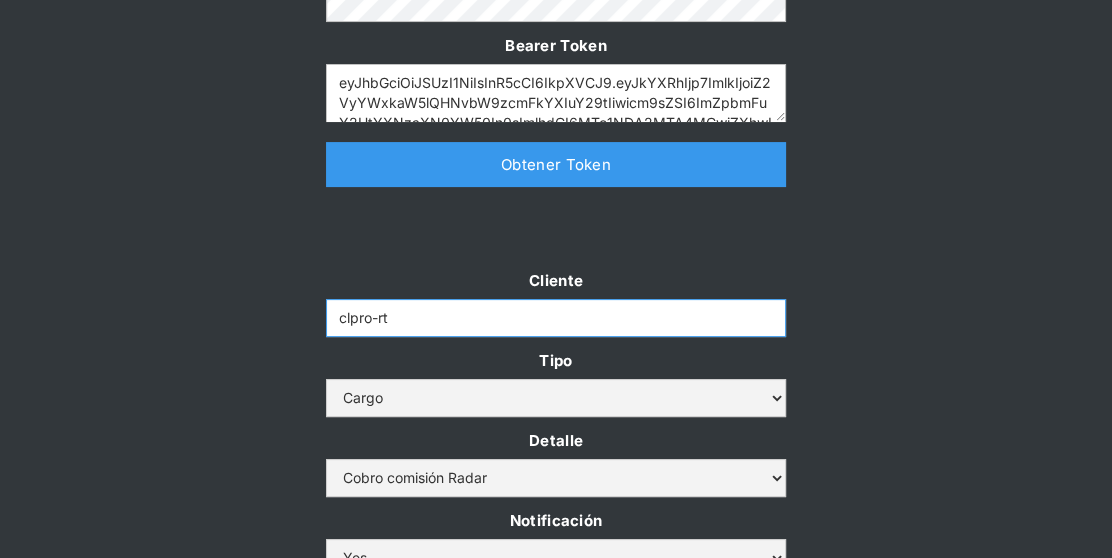 type on "clpro-rt" 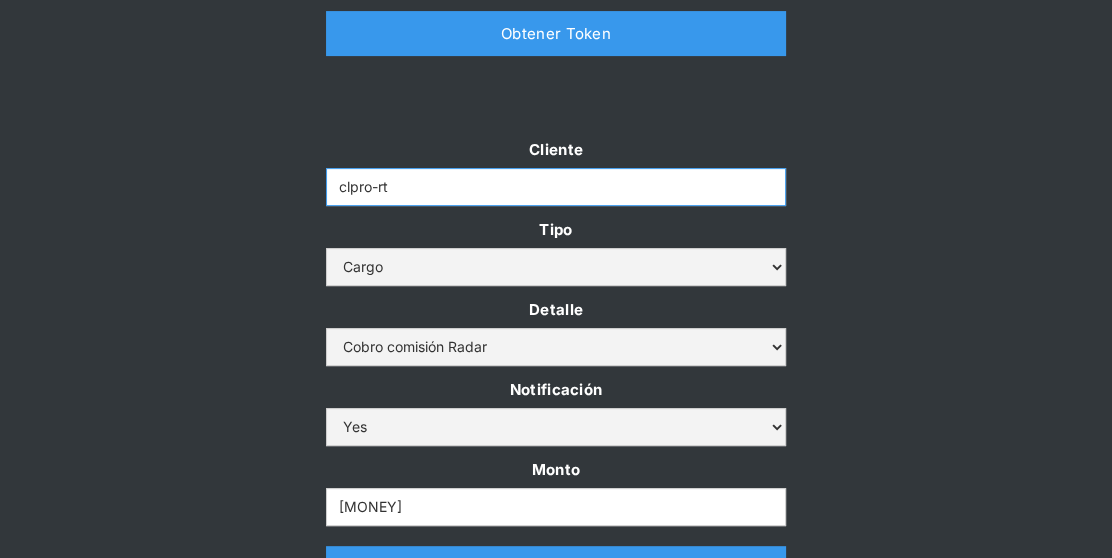 scroll, scrollTop: 501, scrollLeft: 0, axis: vertical 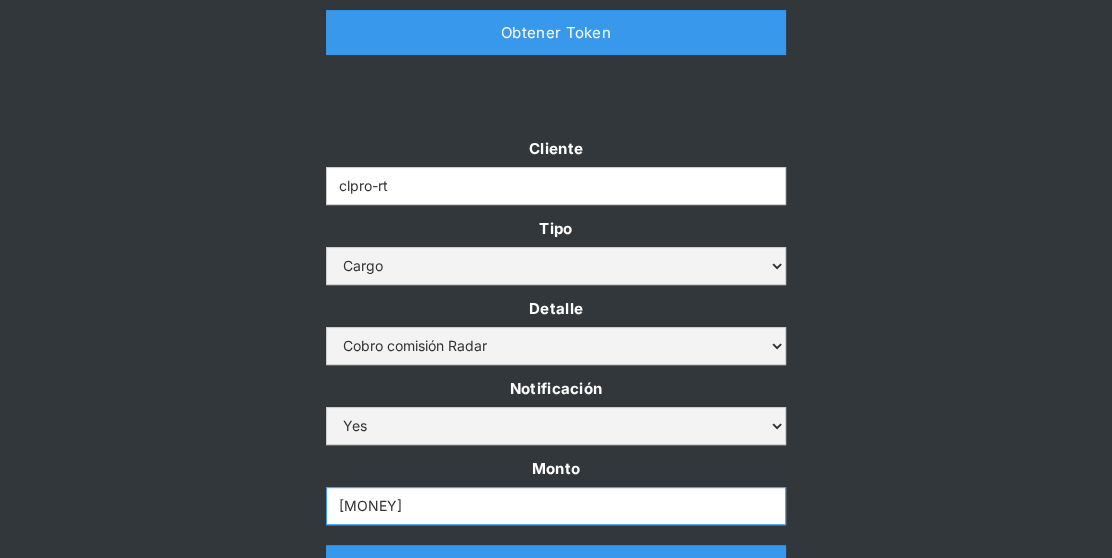 click on "[MONEY]" at bounding box center (556, 506) 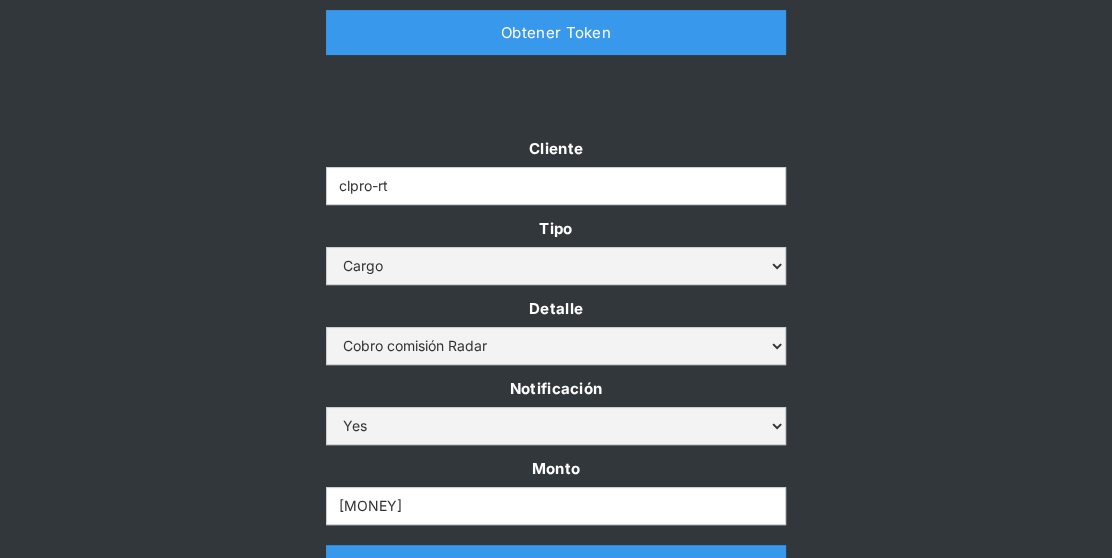 click on "Cliente clpro-rt Tipo Abono Cargo Detalle Cargo por altos montos Ajuste a la cuenta Cobro comisión Radar Notificación Yes No Monto [MONEY] Thank you! Your submission has been received! Oops! Something went wrong while submitting the form. Ejecutar" at bounding box center [556, 372] 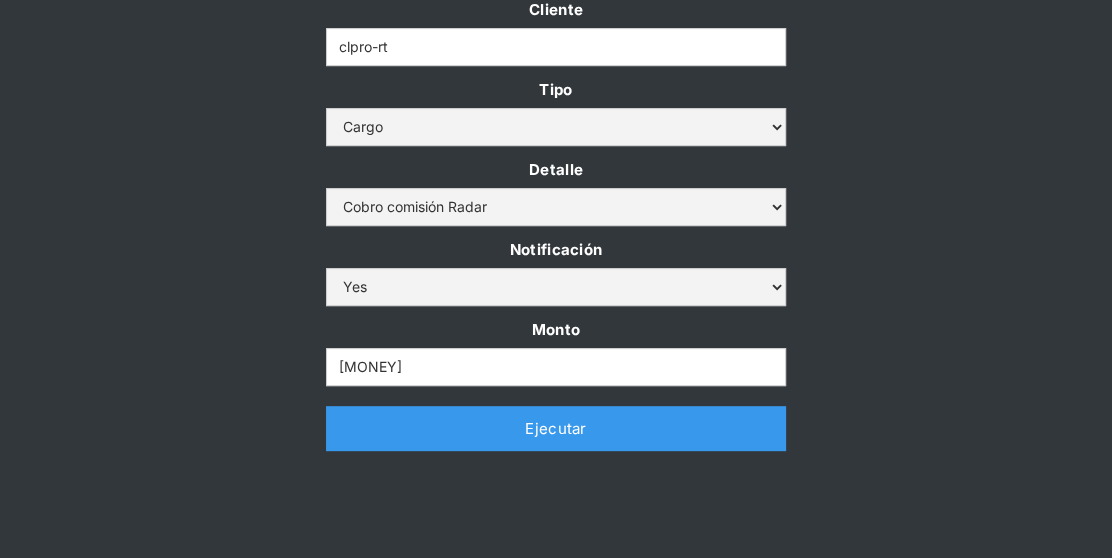 scroll, scrollTop: 639, scrollLeft: 0, axis: vertical 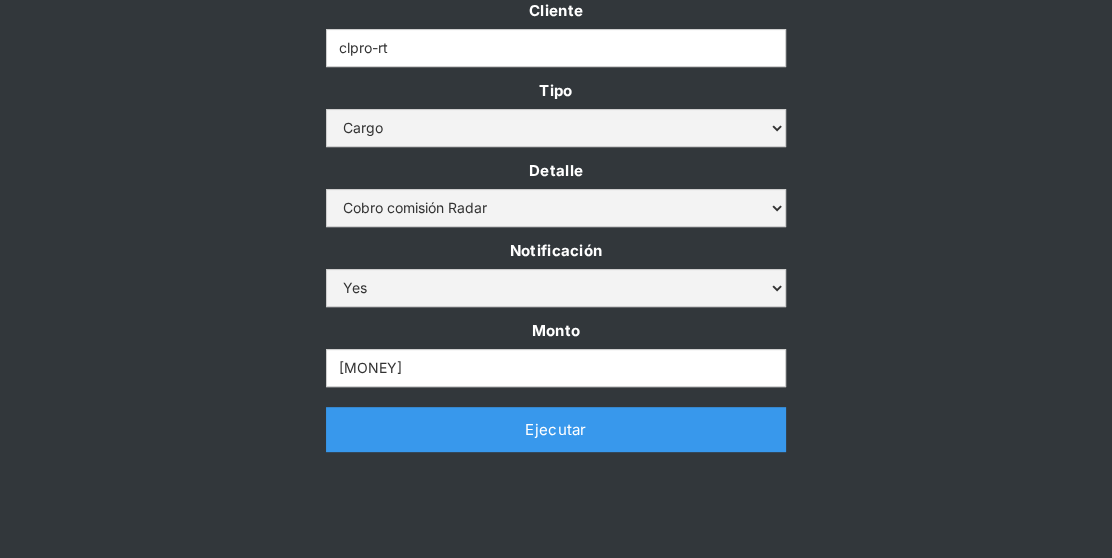 click on "Ejecutar" at bounding box center [556, 429] 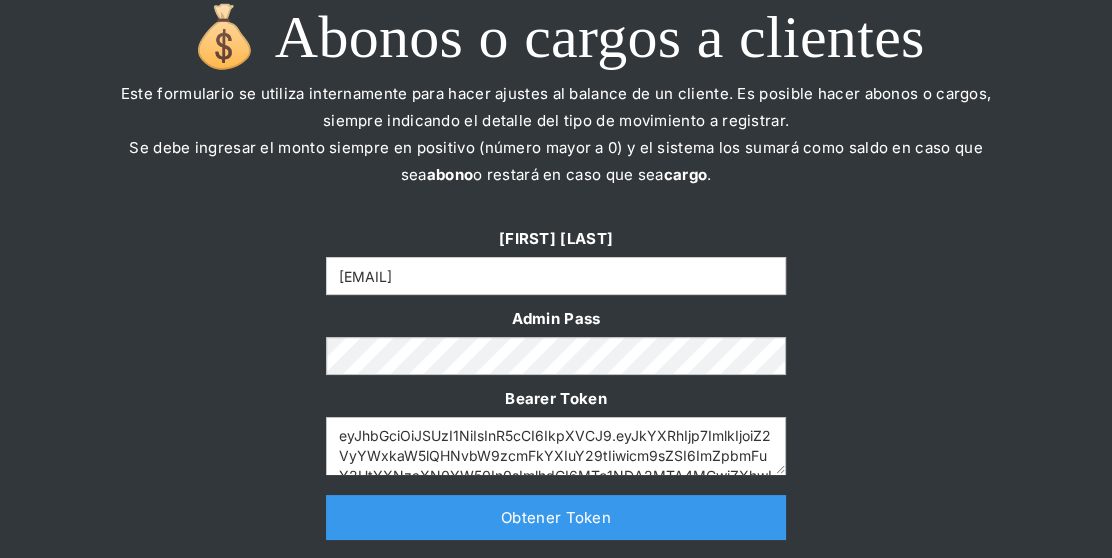 scroll, scrollTop: 0, scrollLeft: 0, axis: both 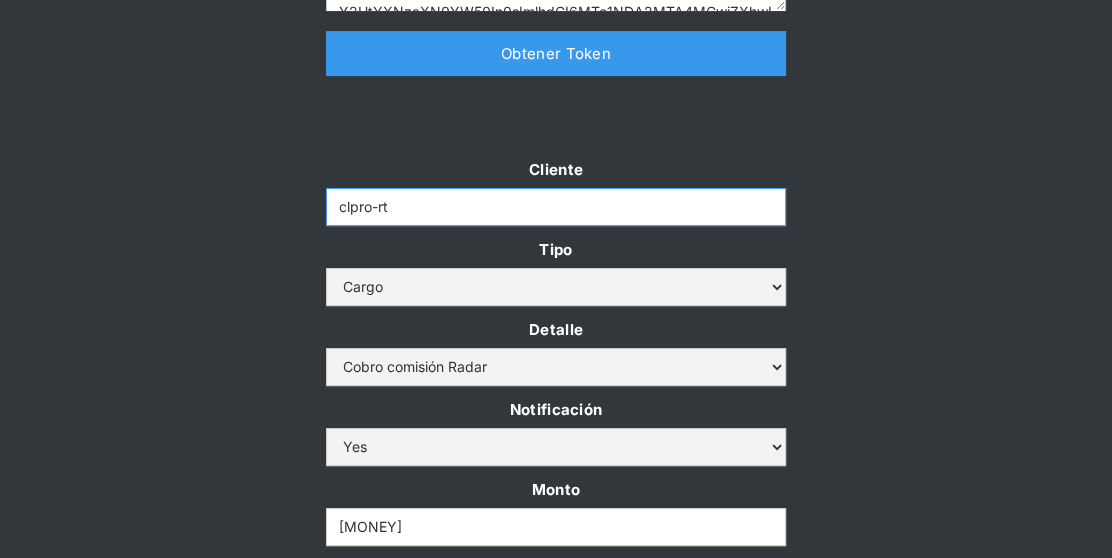 click on "clpro-rt" at bounding box center (556, 207) 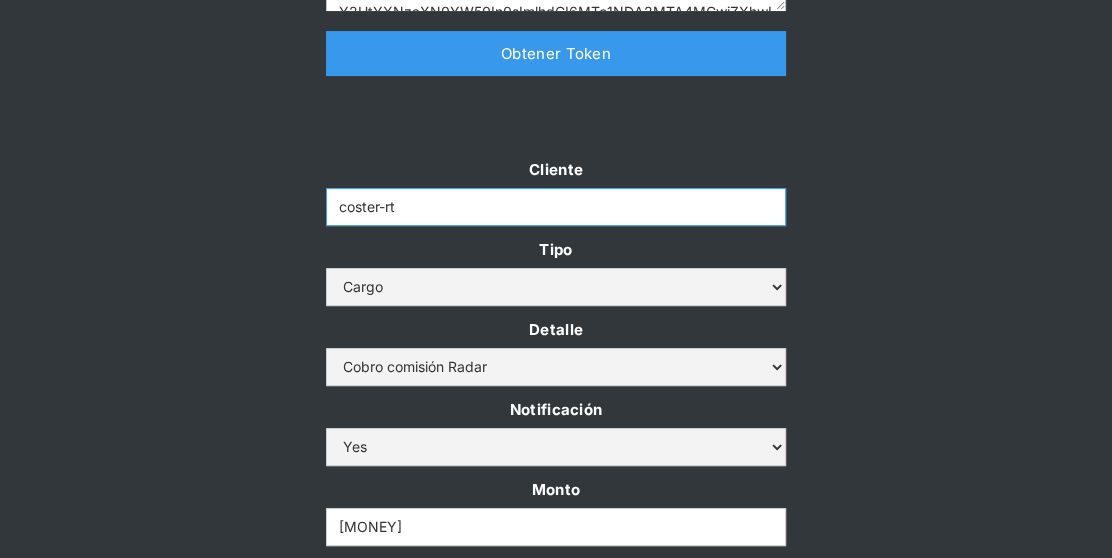 type on "coster-rt" 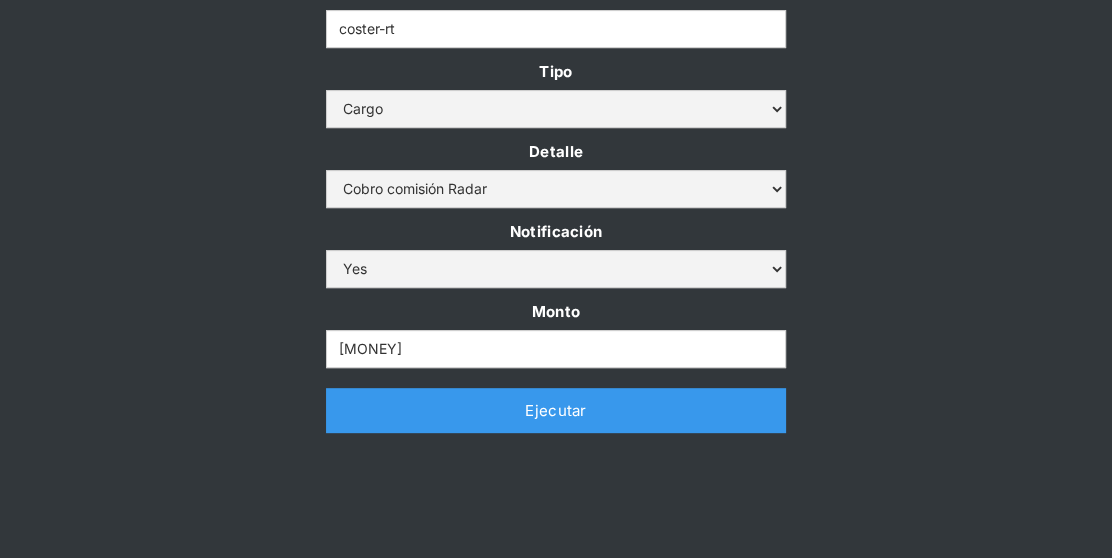 scroll, scrollTop: 670, scrollLeft: 0, axis: vertical 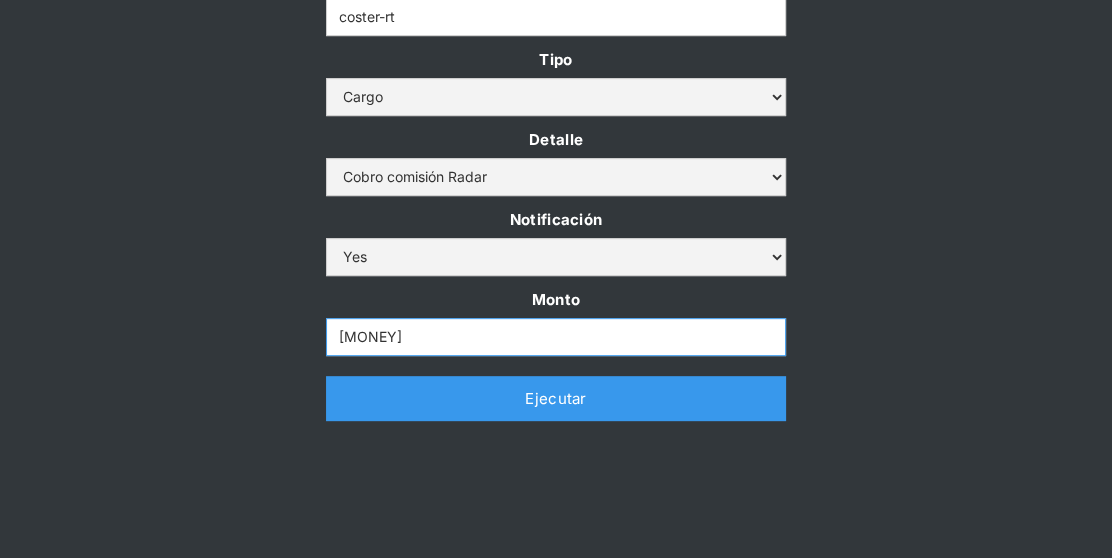 drag, startPoint x: 423, startPoint y: 337, endPoint x: 282, endPoint y: 335, distance: 141.01419 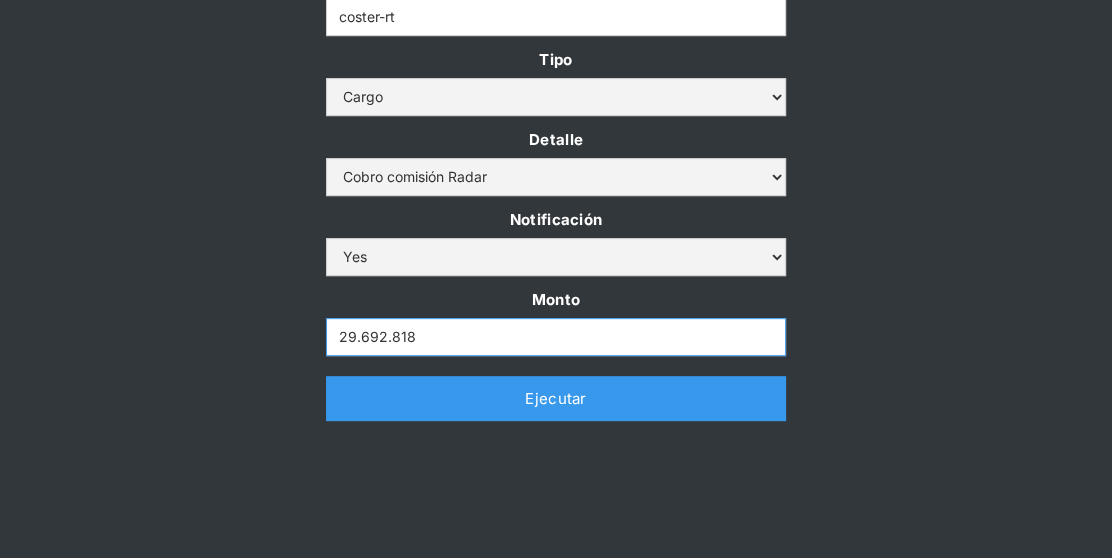 type on "29.692.818" 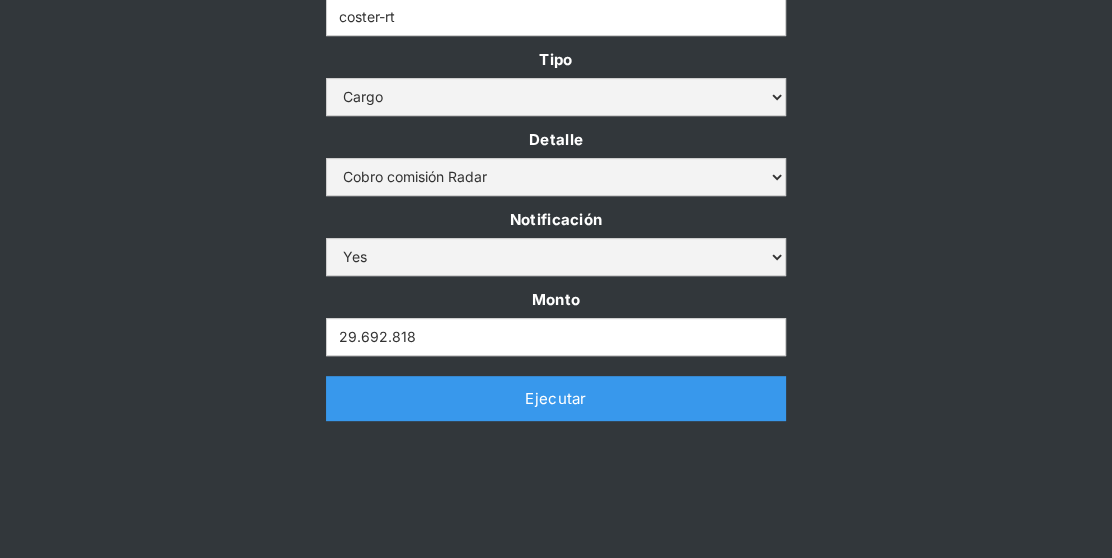 click on "Ejecutar" at bounding box center (556, 398) 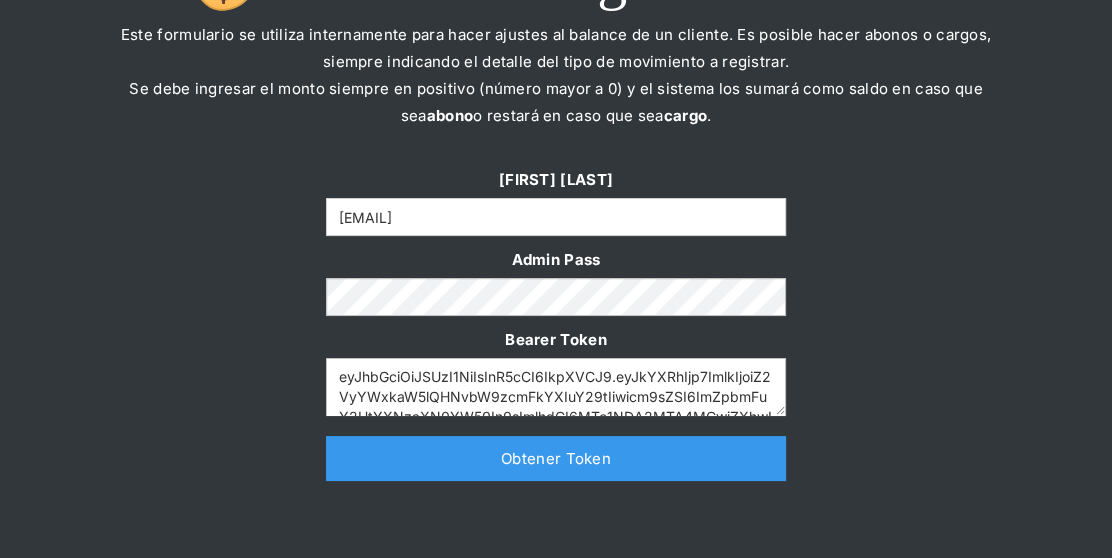 scroll, scrollTop: 0, scrollLeft: 0, axis: both 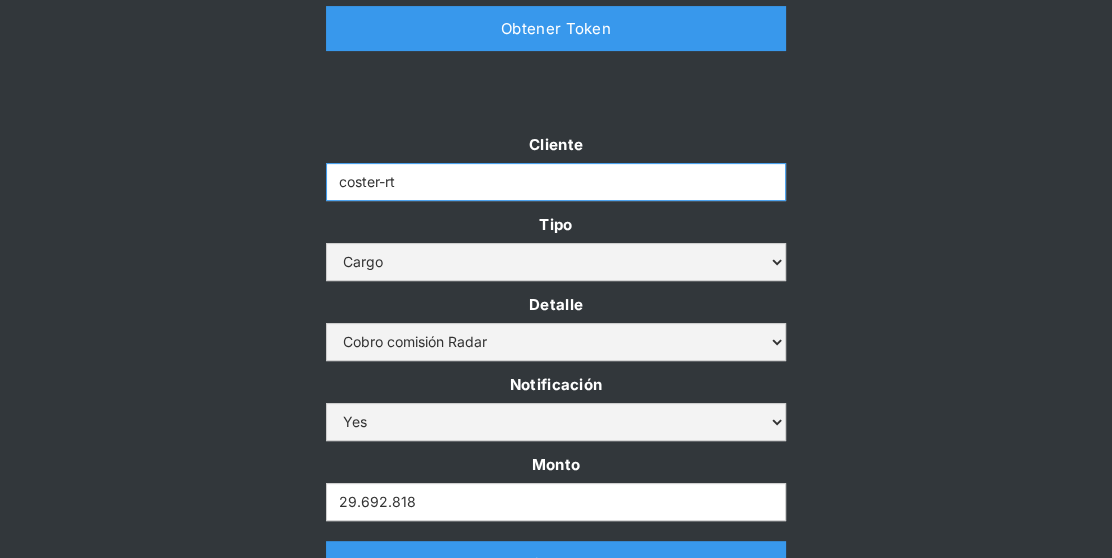 click on "coster-rt" at bounding box center [556, 182] 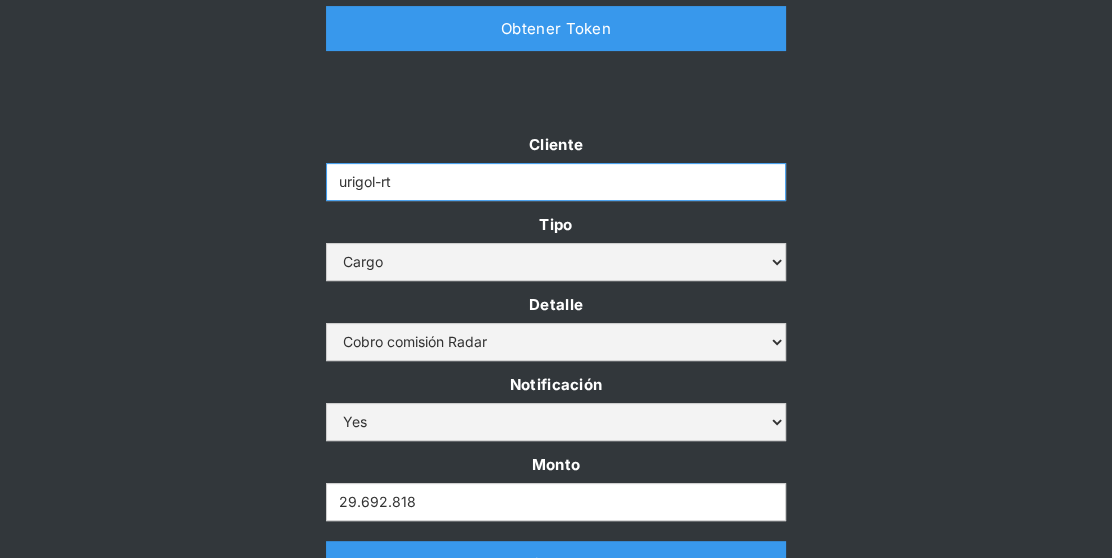 type on "urigol-rt" 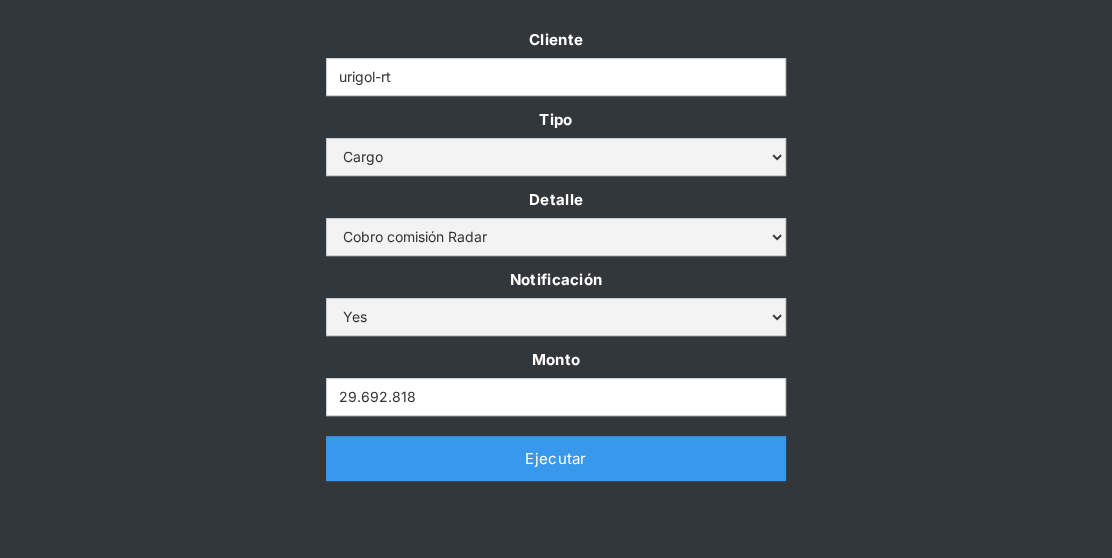 scroll, scrollTop: 637, scrollLeft: 0, axis: vertical 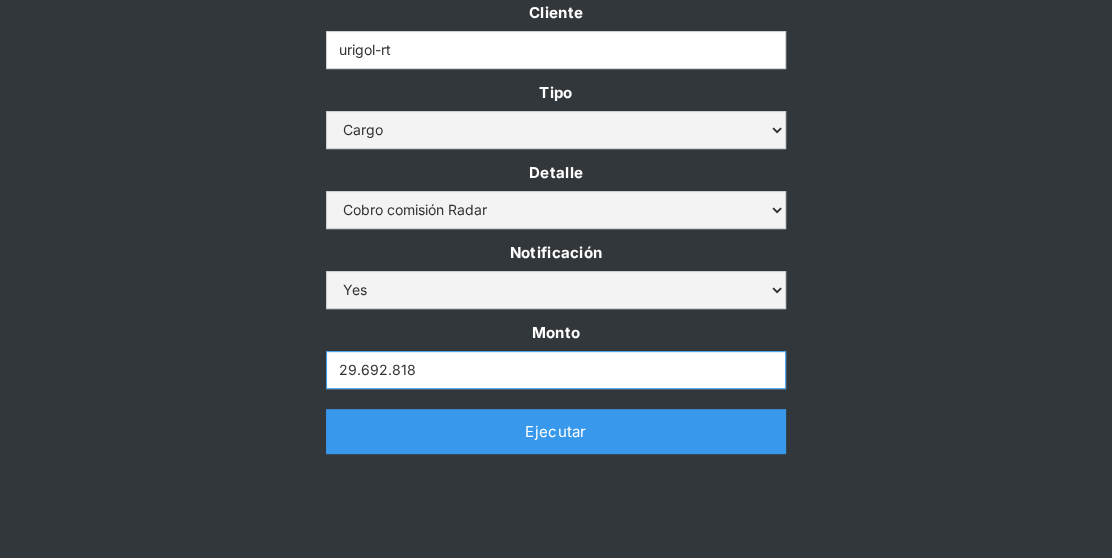 drag, startPoint x: 434, startPoint y: 376, endPoint x: 251, endPoint y: 374, distance: 183.01093 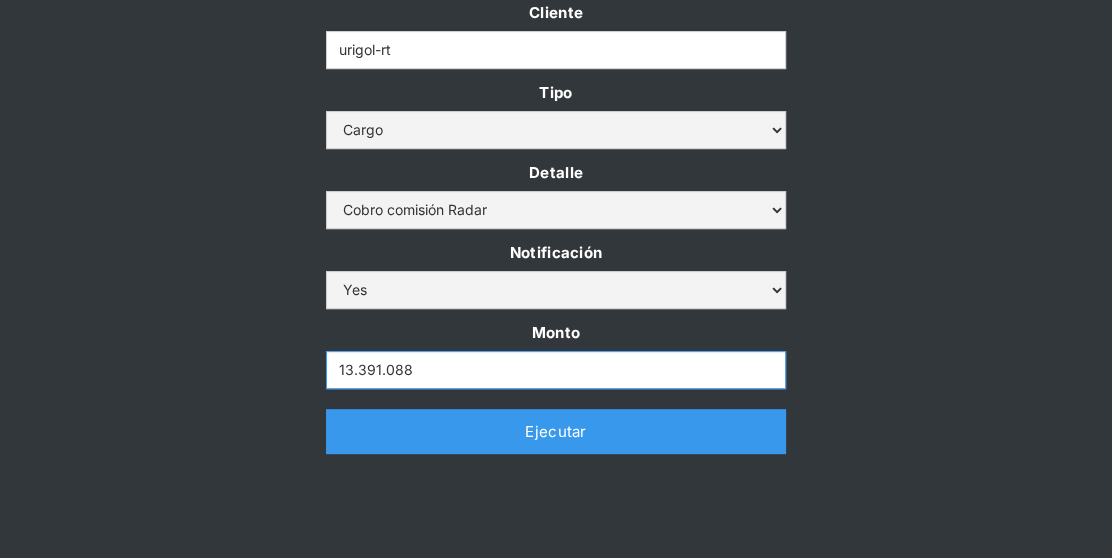 type on "13.391.088" 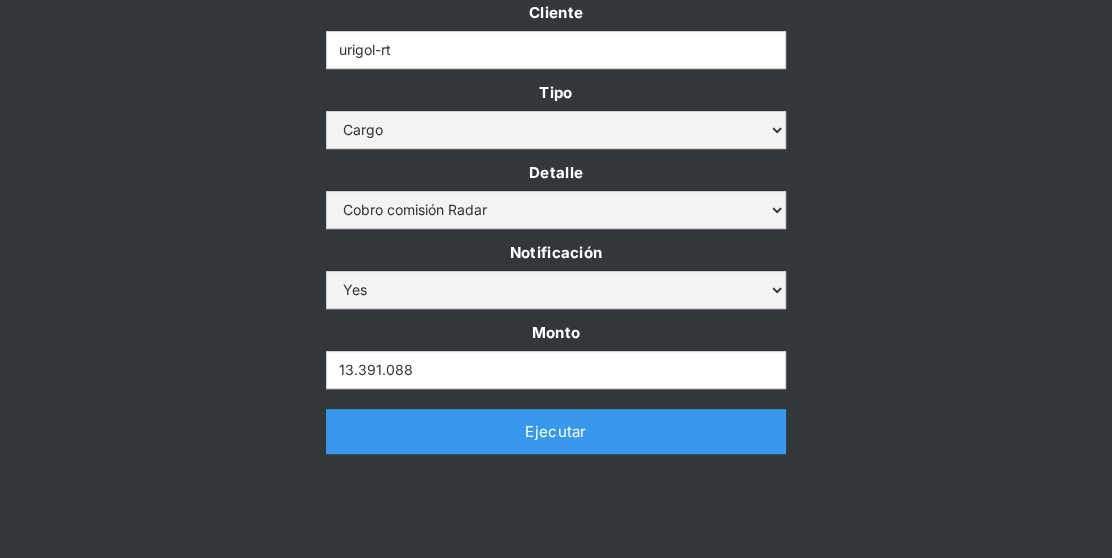 click on "Ejecutar" at bounding box center [556, 431] 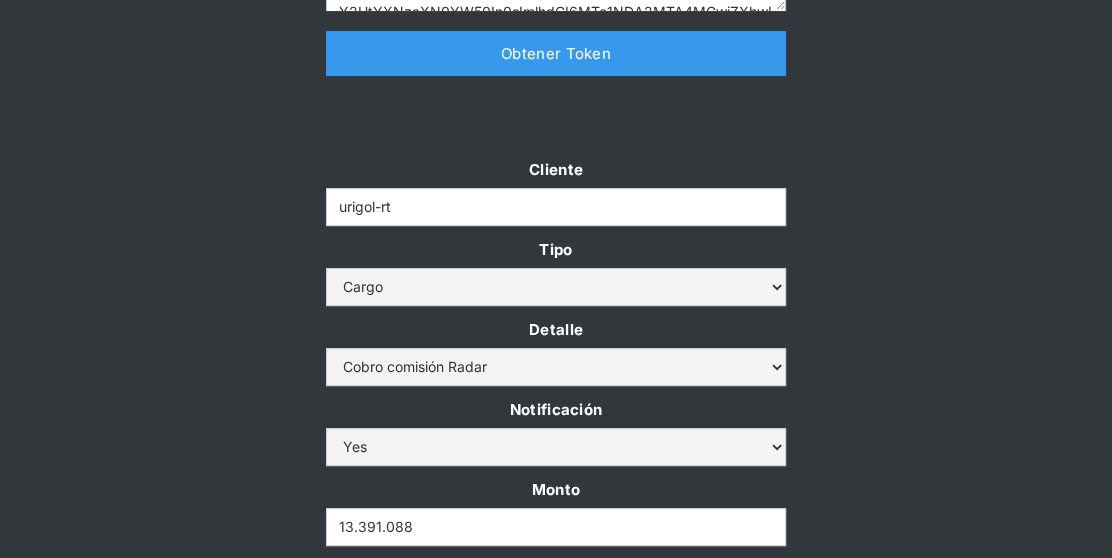 scroll, scrollTop: 665, scrollLeft: 0, axis: vertical 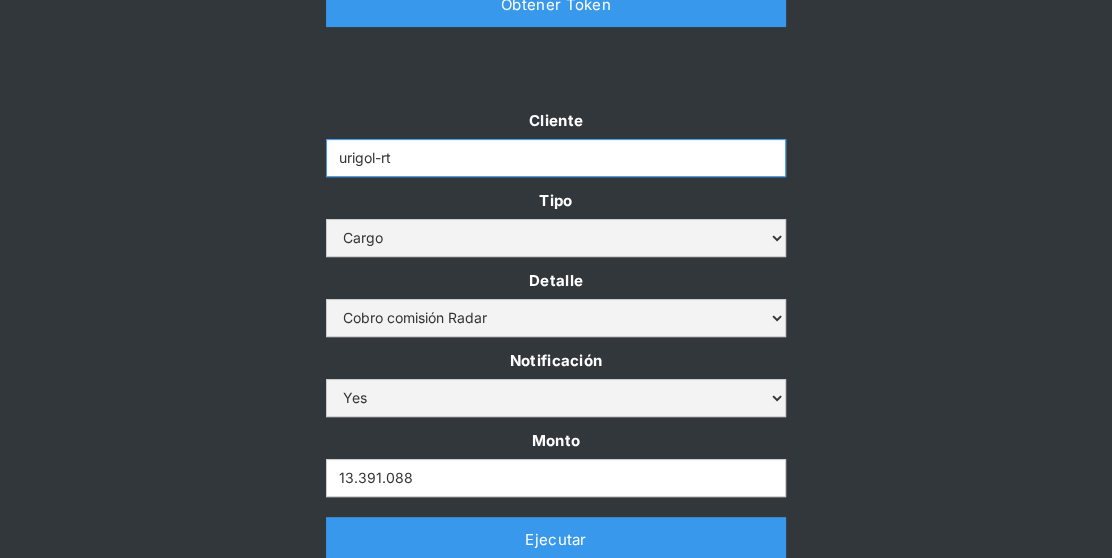 click on "urigol-rt" at bounding box center [556, 158] 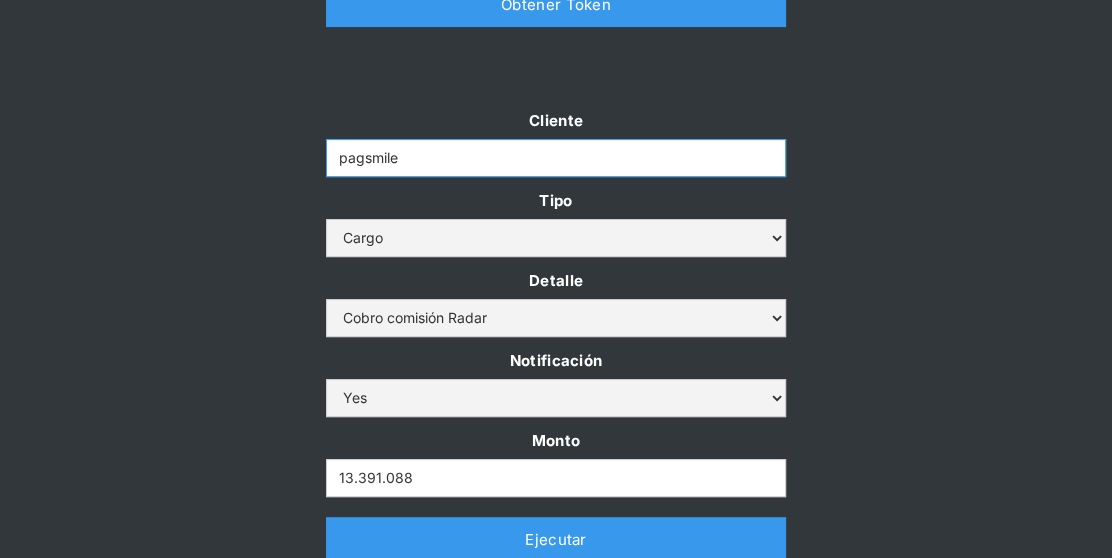 type on "pagsmile" 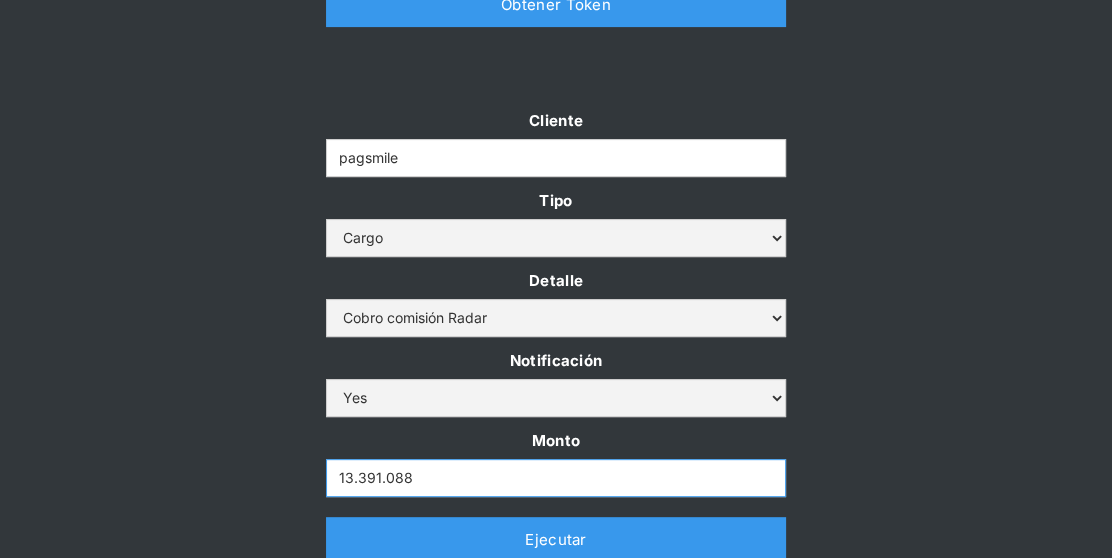 drag, startPoint x: 441, startPoint y: 478, endPoint x: 240, endPoint y: 476, distance: 201.00995 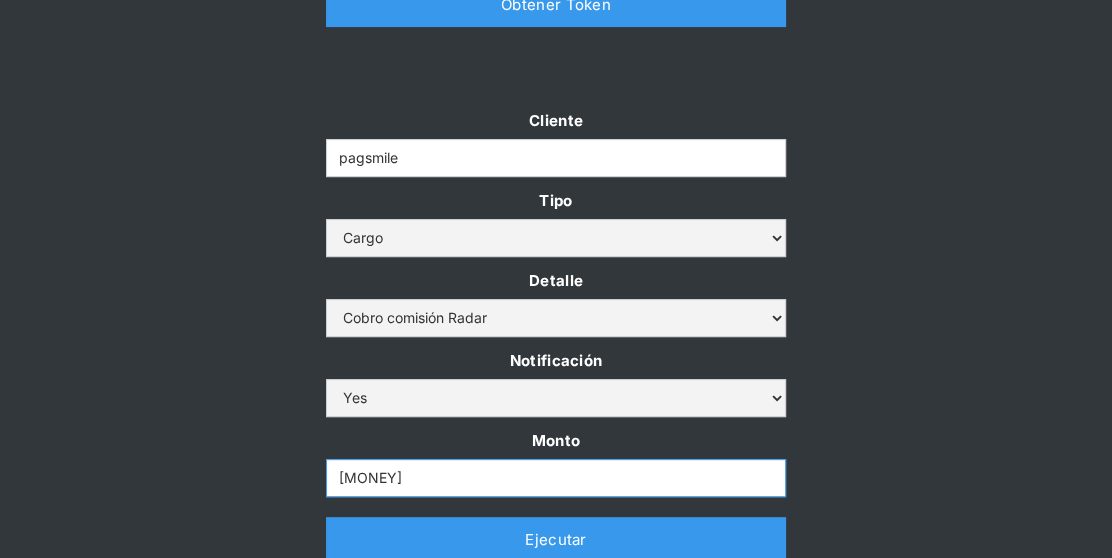 type on "[MONEY]" 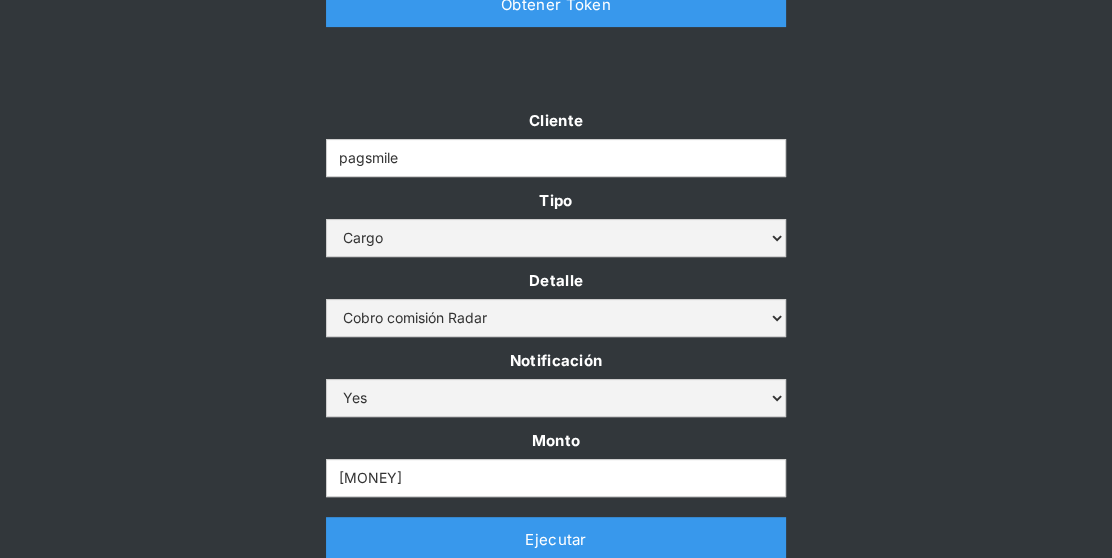 click on "Cliente pagsmile Tipo Abono Cargo Detalle Cargo por altos montos Ajuste a la cuenta Cobro comisión Radar Notificación Yes No Monto [MONEY] Thank you! Your submission has been received! Oops! Something went wrong while submitting the form. Ejecutar" at bounding box center (556, 344) 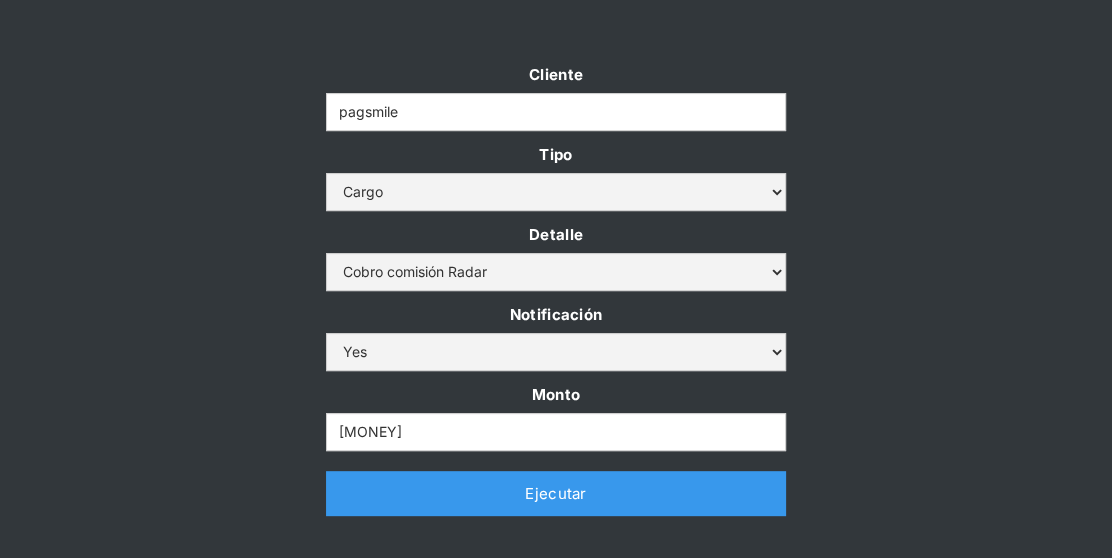 scroll, scrollTop: 580, scrollLeft: 0, axis: vertical 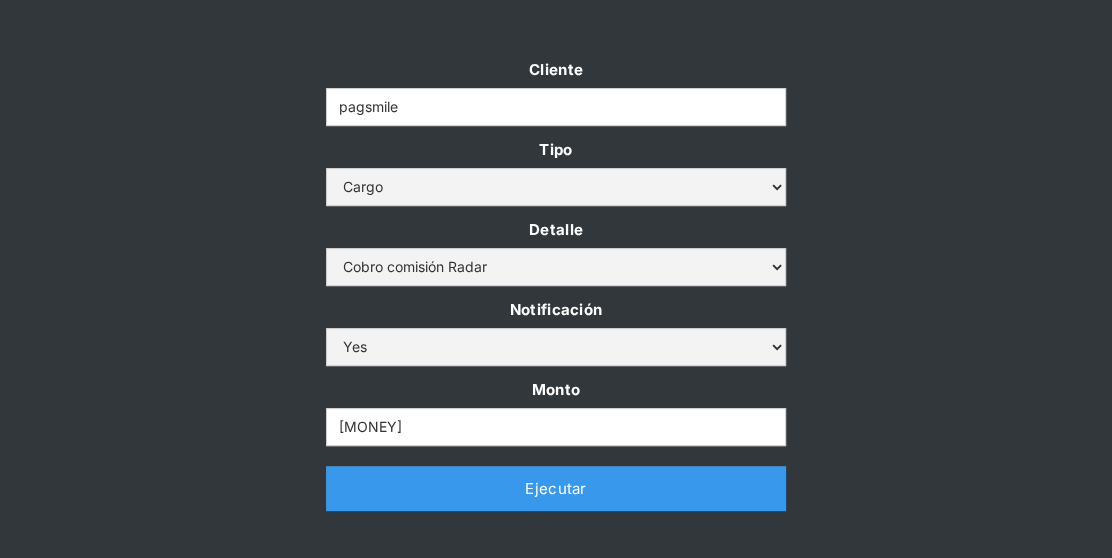 click on "Ejecutar" at bounding box center (556, 488) 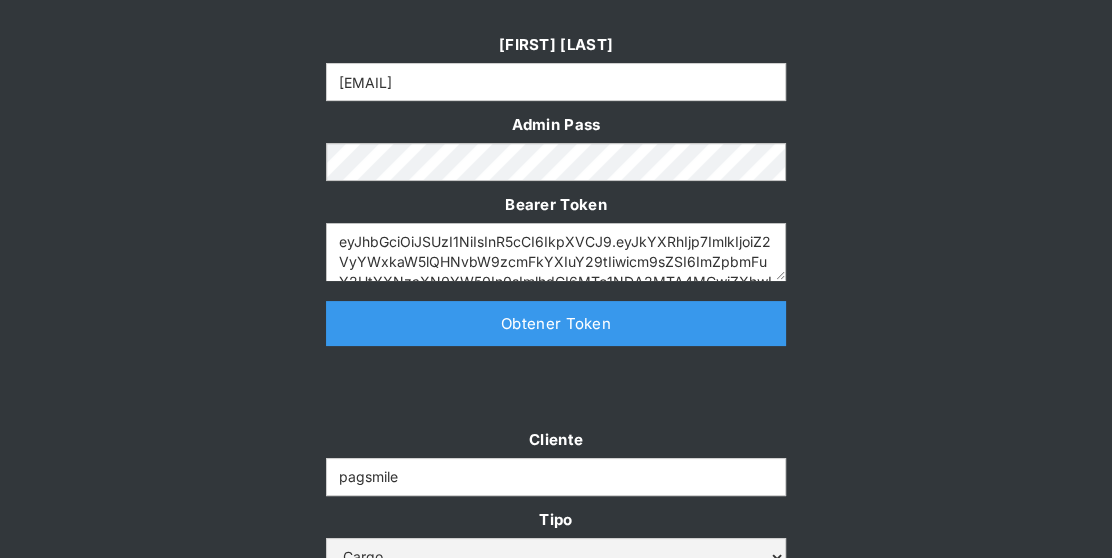 scroll, scrollTop: 317, scrollLeft: 0, axis: vertical 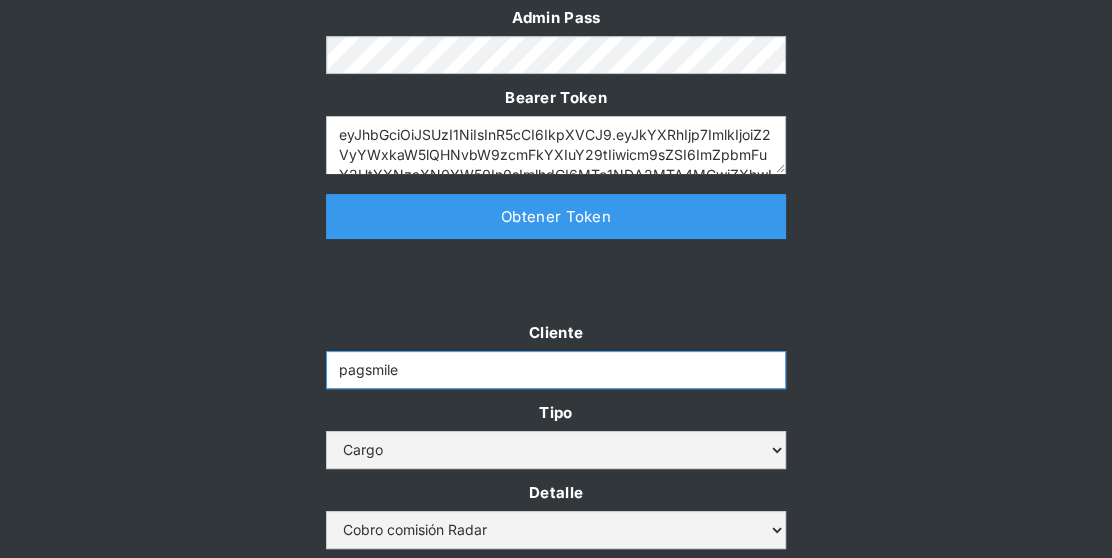 drag, startPoint x: 428, startPoint y: 369, endPoint x: 269, endPoint y: 368, distance: 159.00314 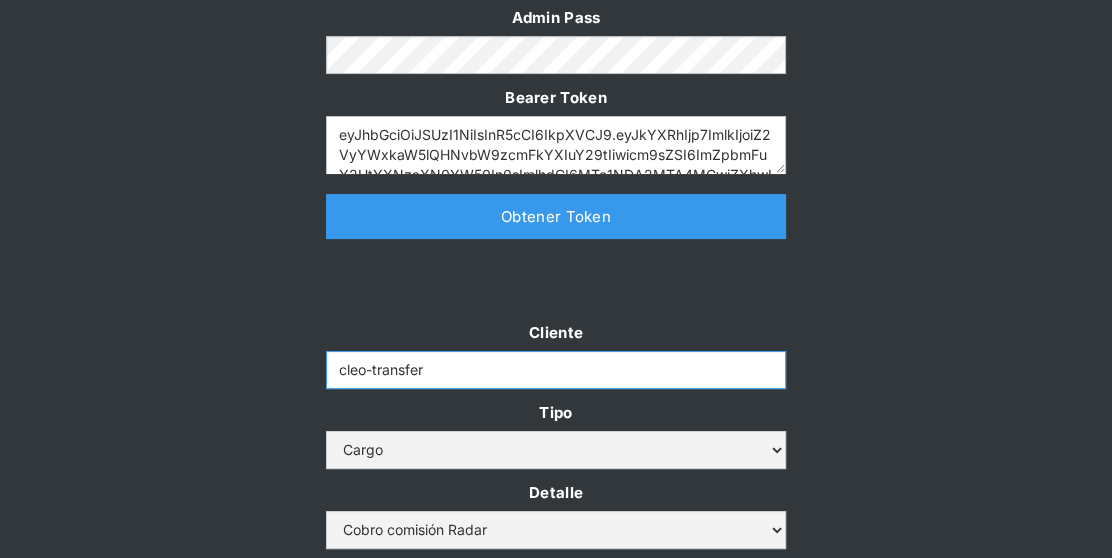 type on "cleo-transfer" 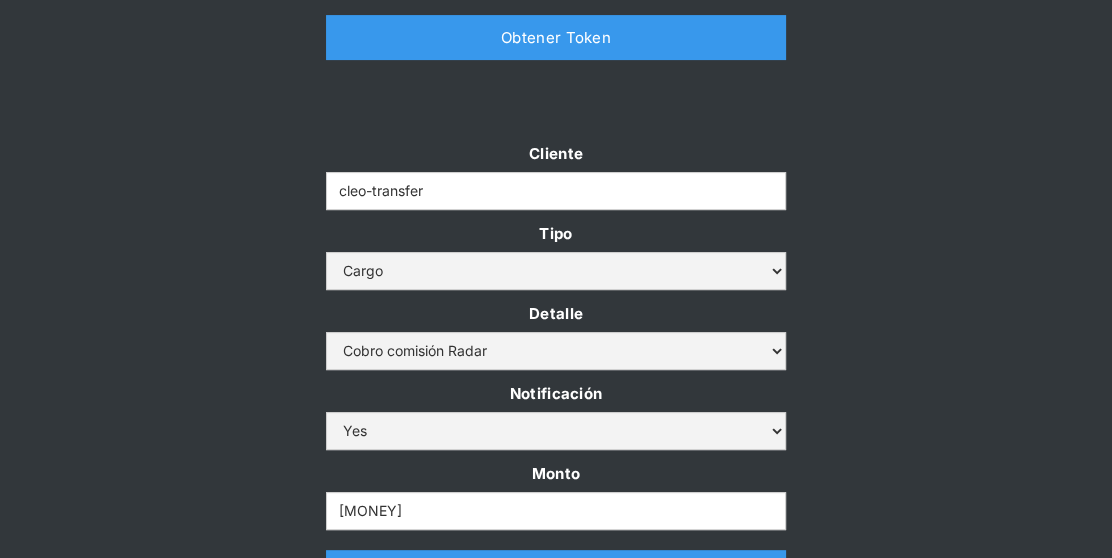 scroll, scrollTop: 518, scrollLeft: 0, axis: vertical 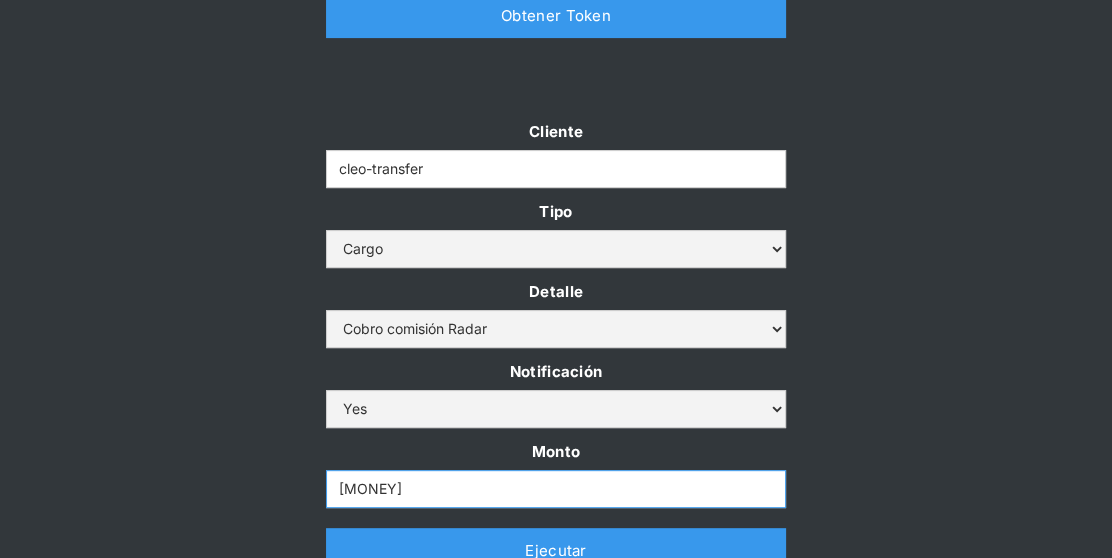 drag, startPoint x: 445, startPoint y: 493, endPoint x: 298, endPoint y: 482, distance: 147.411 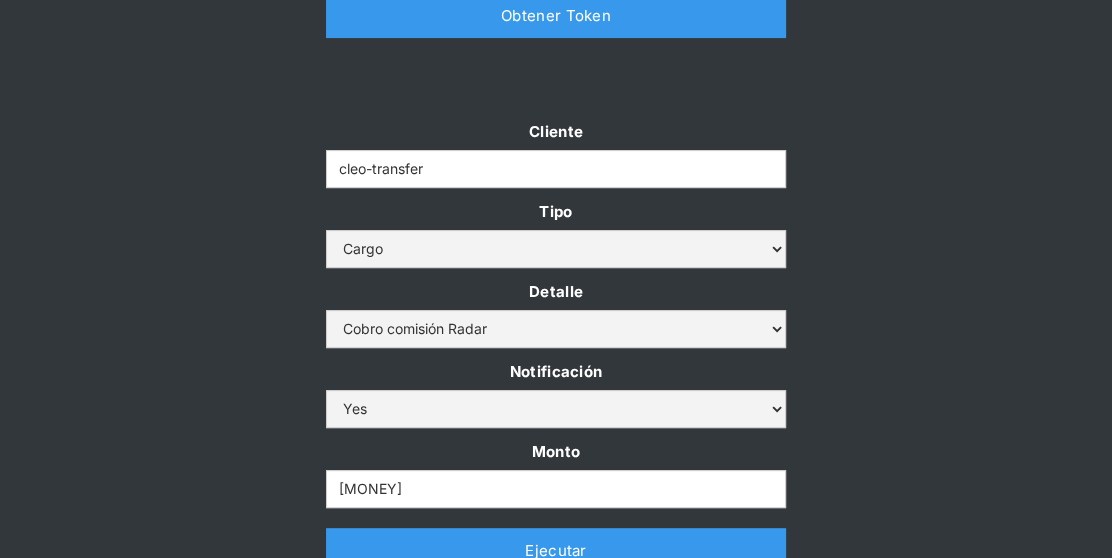 click on "Cliente cleo-transfer Tipo Abono Cargo Detalle Cargo por altos montos Ajuste a la cuenta Cobro comisión Radar Notificación Yes No Monto [MONEY] Thank you! Your submission has been received! Oops! Something went wrong while submitting the form. Ejecutar" at bounding box center [556, 355] 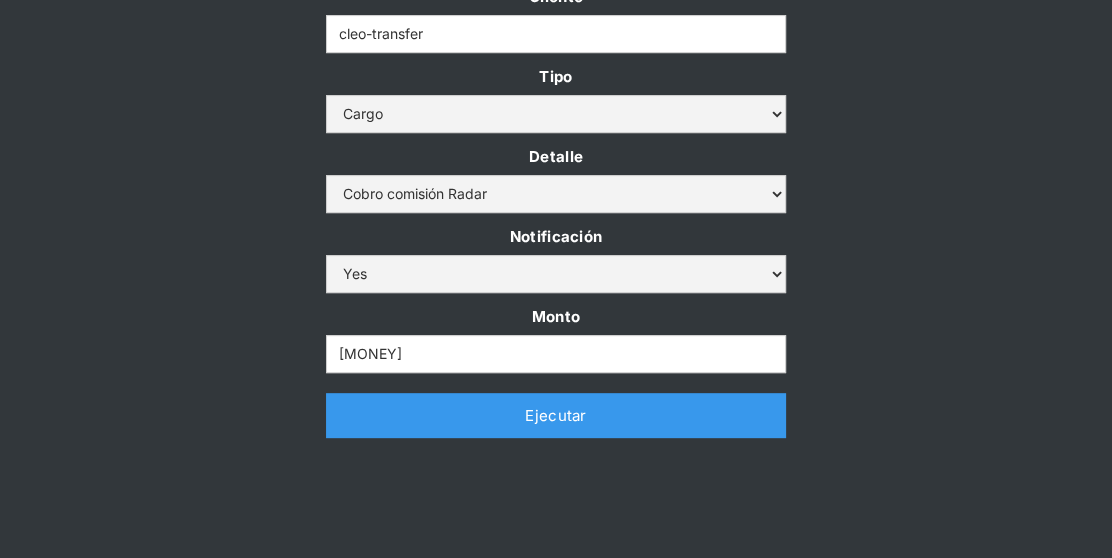 scroll, scrollTop: 674, scrollLeft: 0, axis: vertical 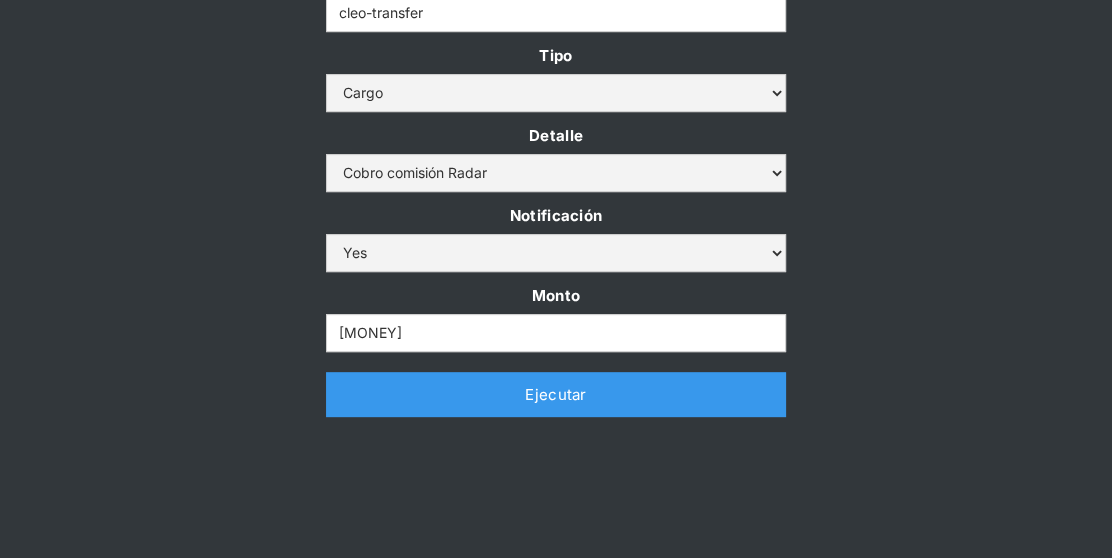 click on "Ejecutar" at bounding box center [556, 394] 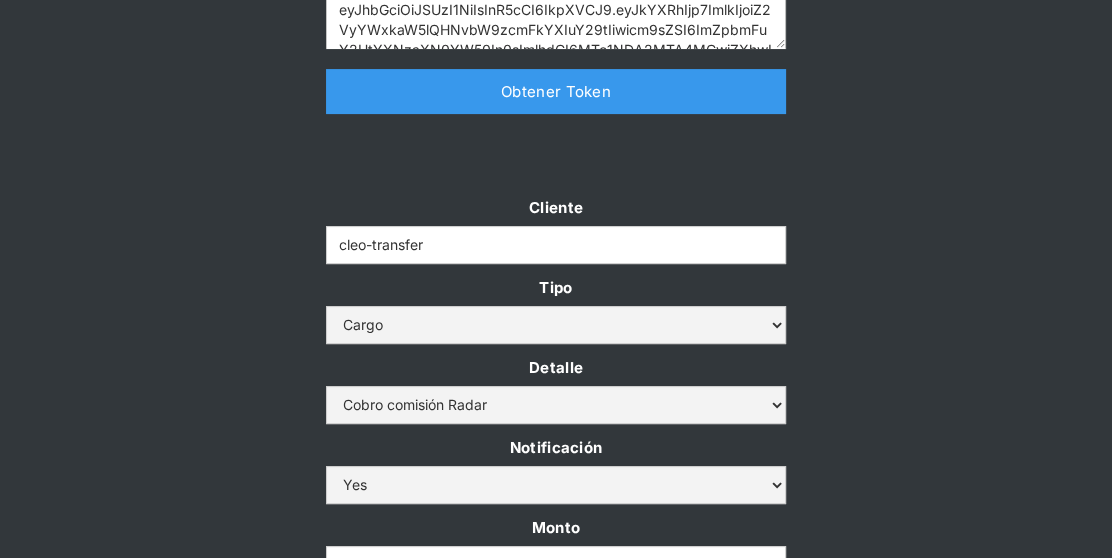 scroll, scrollTop: 445, scrollLeft: 0, axis: vertical 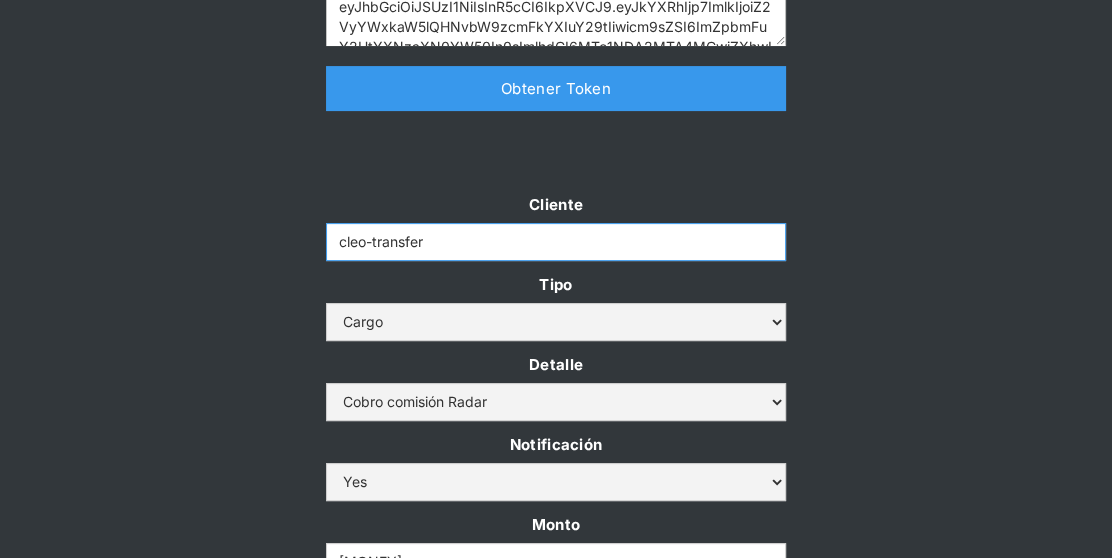 drag, startPoint x: 443, startPoint y: 242, endPoint x: 254, endPoint y: 241, distance: 189.00264 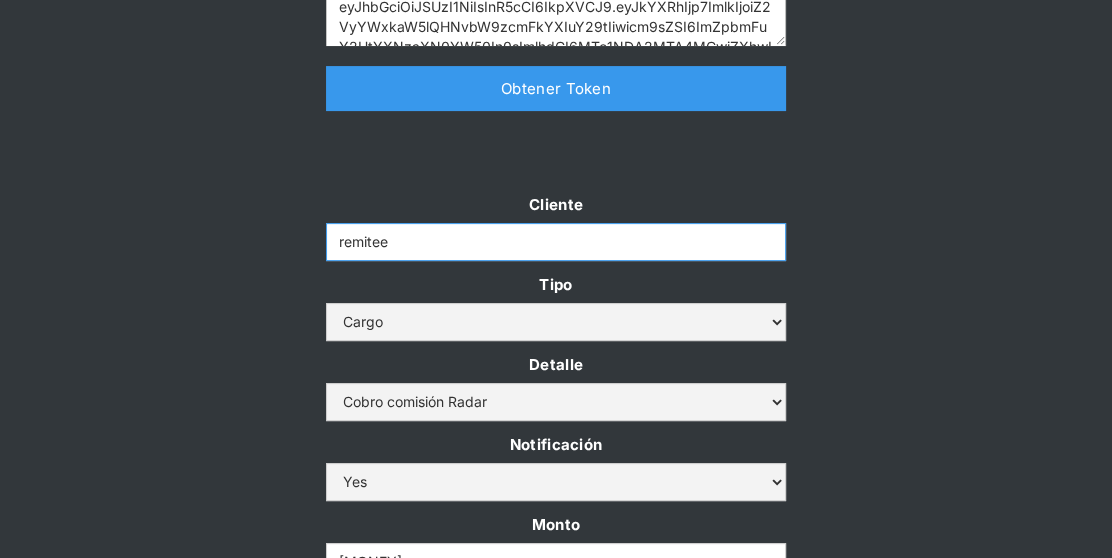 type on "remitee" 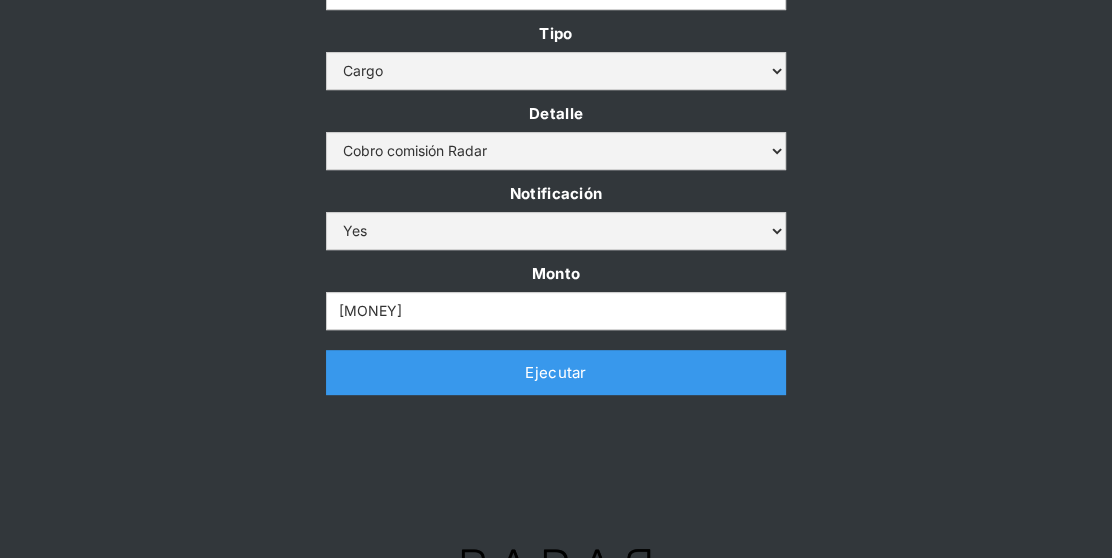 scroll, scrollTop: 697, scrollLeft: 0, axis: vertical 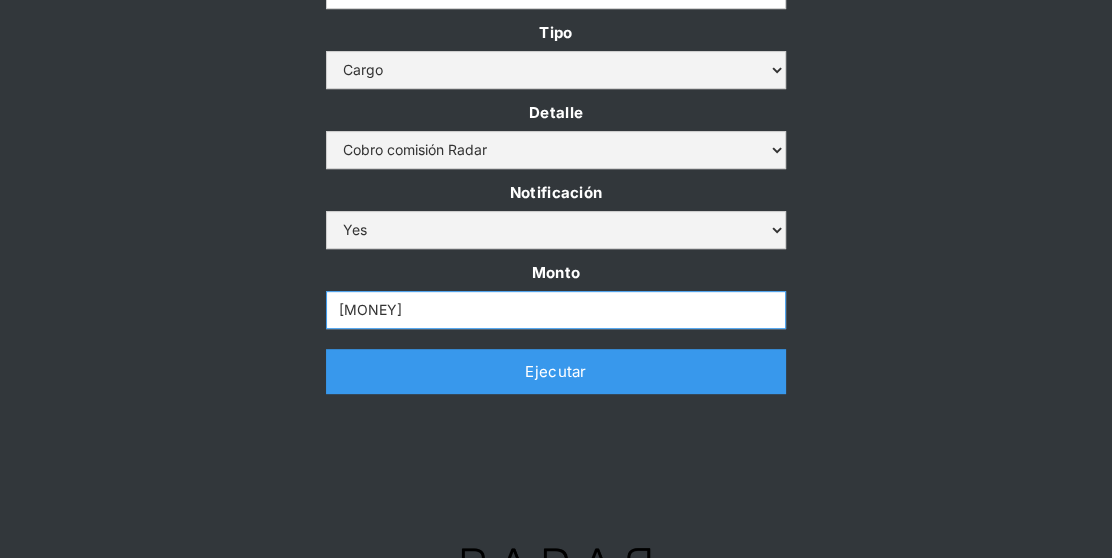 drag, startPoint x: 397, startPoint y: 308, endPoint x: 287, endPoint y: 305, distance: 110.0409 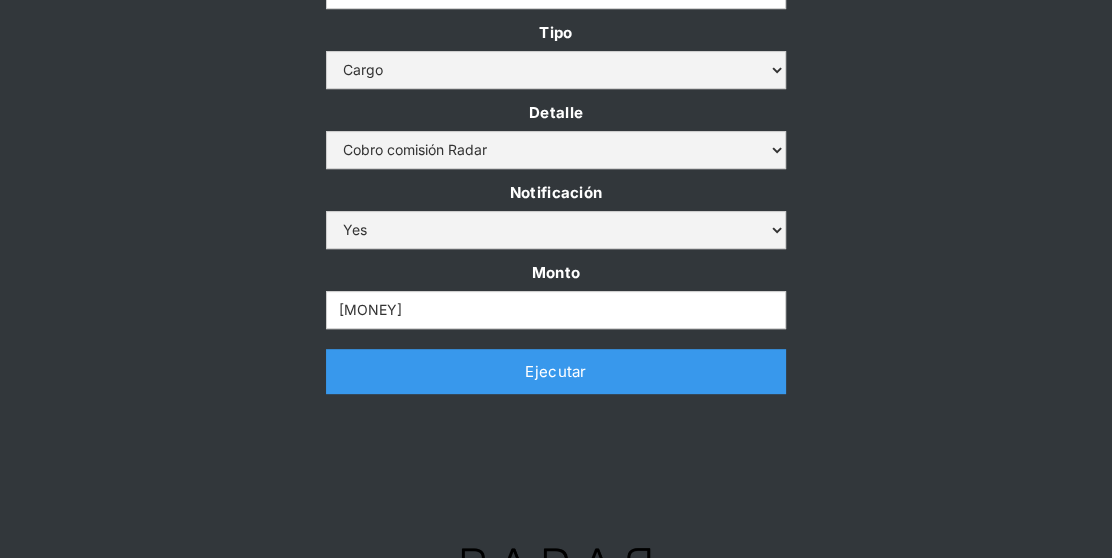 click on "Cliente remitee Tipo Abono Cargo Detalle Cargo por altos montos Ajuste a la cuenta Cobro comisión Radar Notificación Yes No Monto [MONEY] Thank you! Your submission has been received! Oops! Something went wrong while submitting the form. Ejecutar" at bounding box center [556, 176] 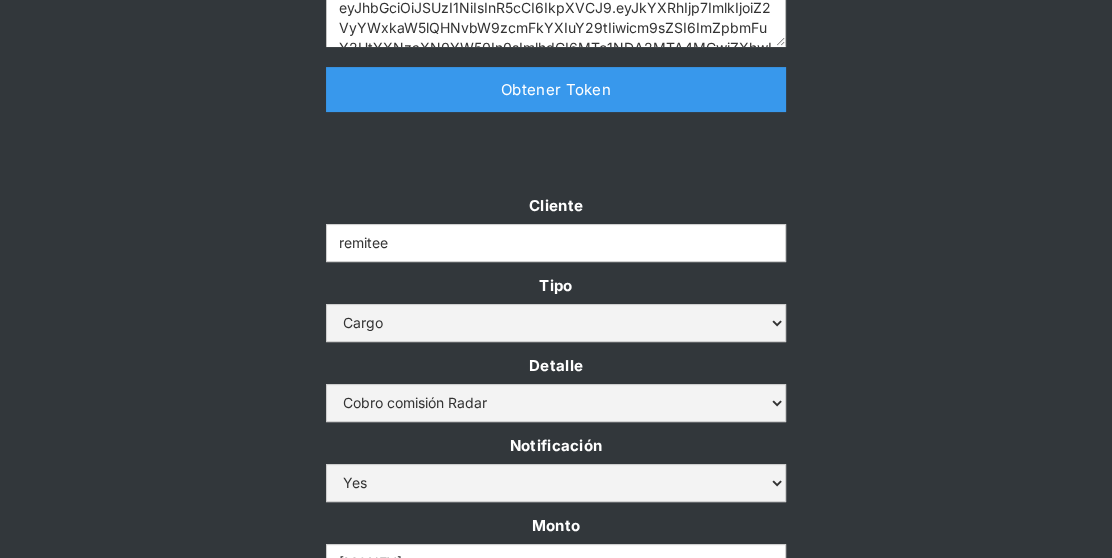 scroll, scrollTop: 474, scrollLeft: 0, axis: vertical 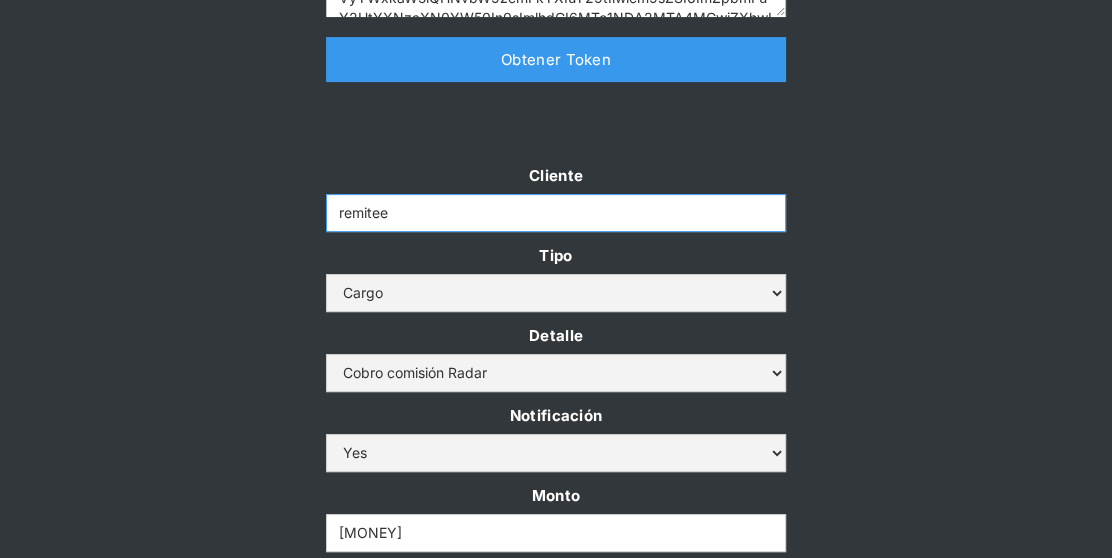click on "remitee" at bounding box center (556, 213) 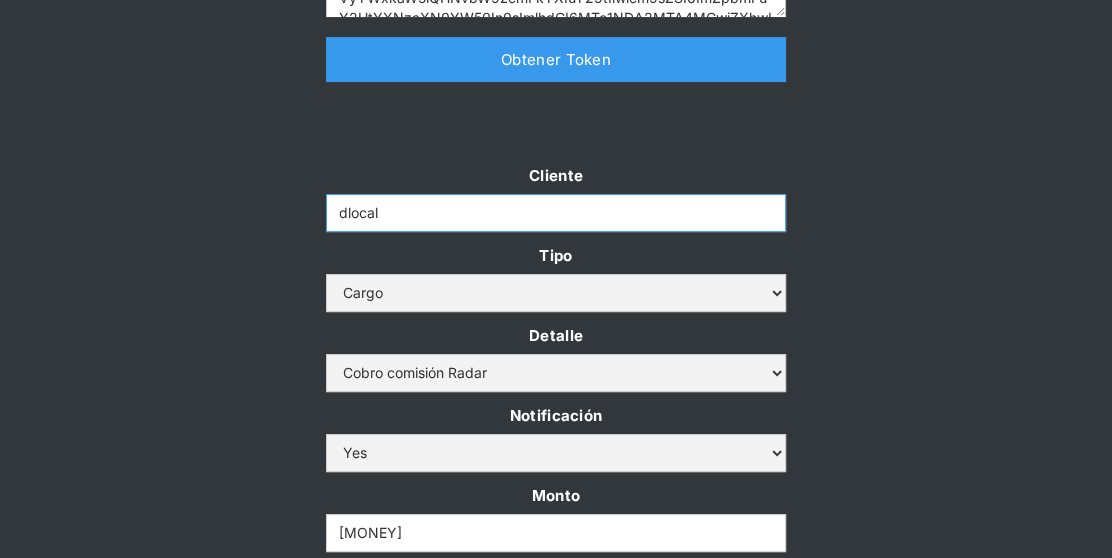 type on "dlocal" 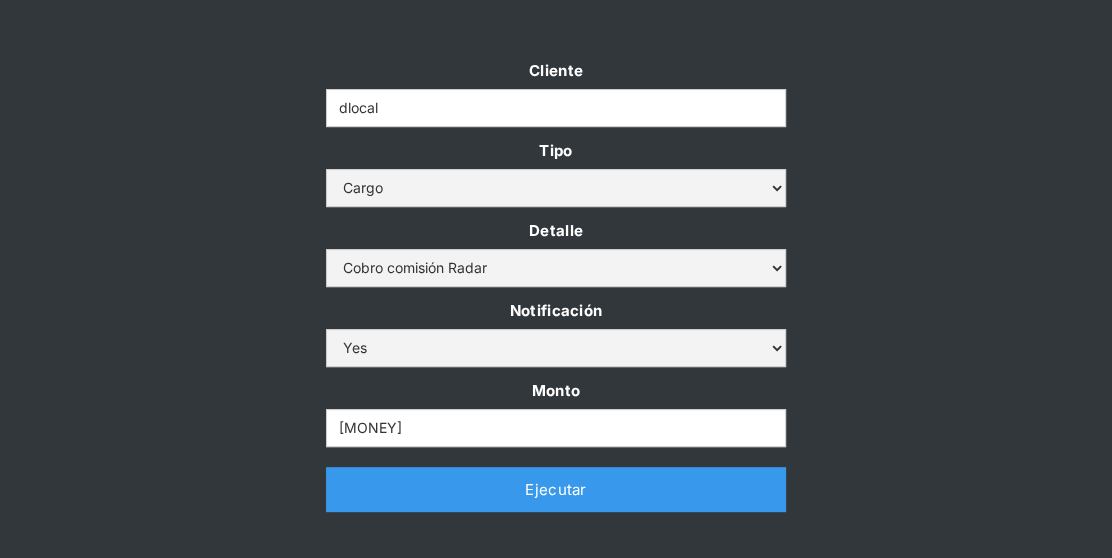 scroll, scrollTop: 592, scrollLeft: 0, axis: vertical 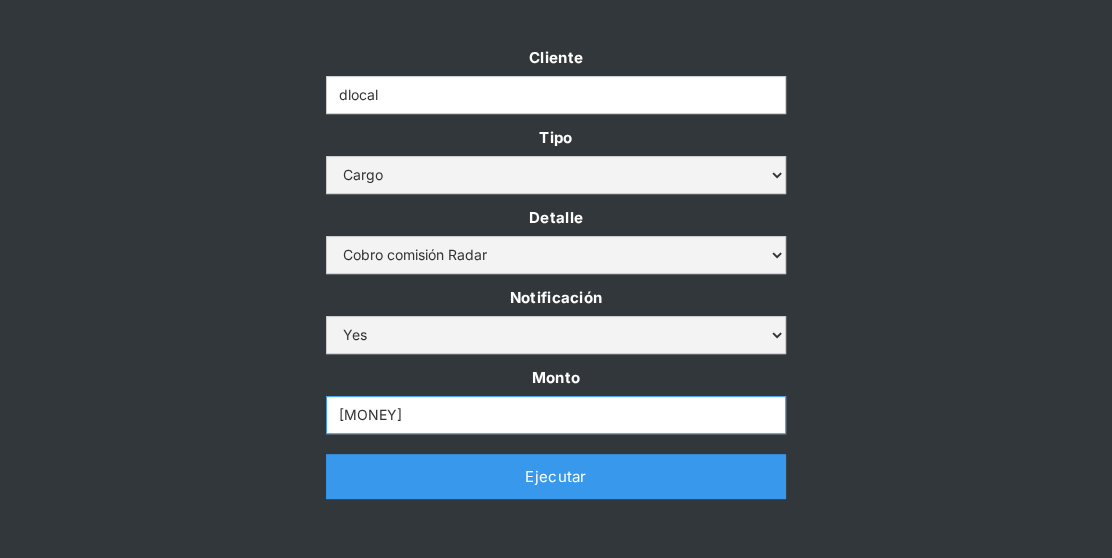 drag, startPoint x: 439, startPoint y: 416, endPoint x: 292, endPoint y: 414, distance: 147.01361 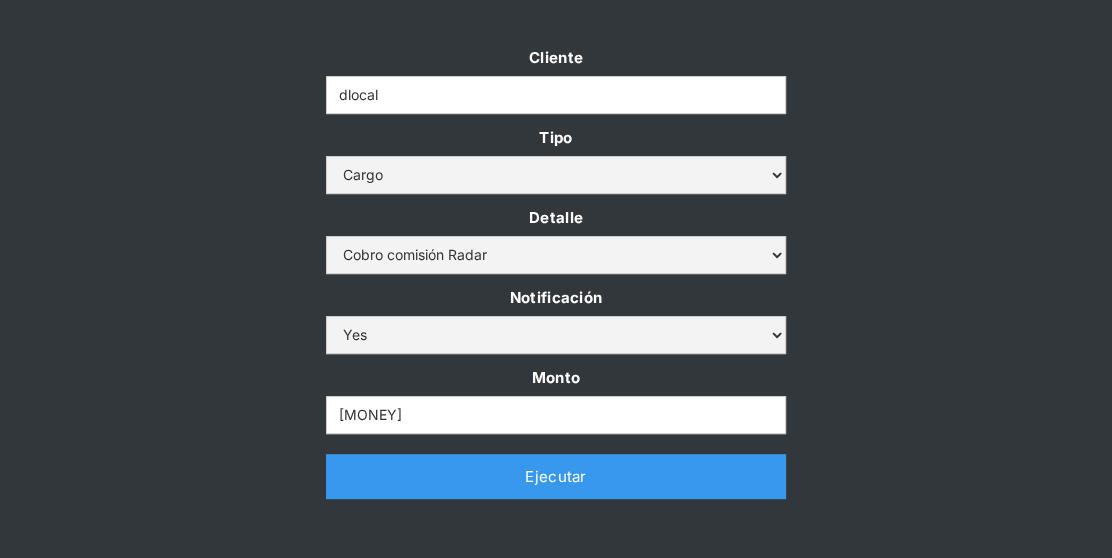 click on "Cliente dlocal Tipo Abono Cargo Detalle Cargo por altos montos Ajuste a la cuenta Cobro comisión Radar Notificación Yes No Monto [MONEY] Thank you! Your submission has been received! Oops! Something went wrong while submitting the form. Ejecutar" at bounding box center [556, 281] 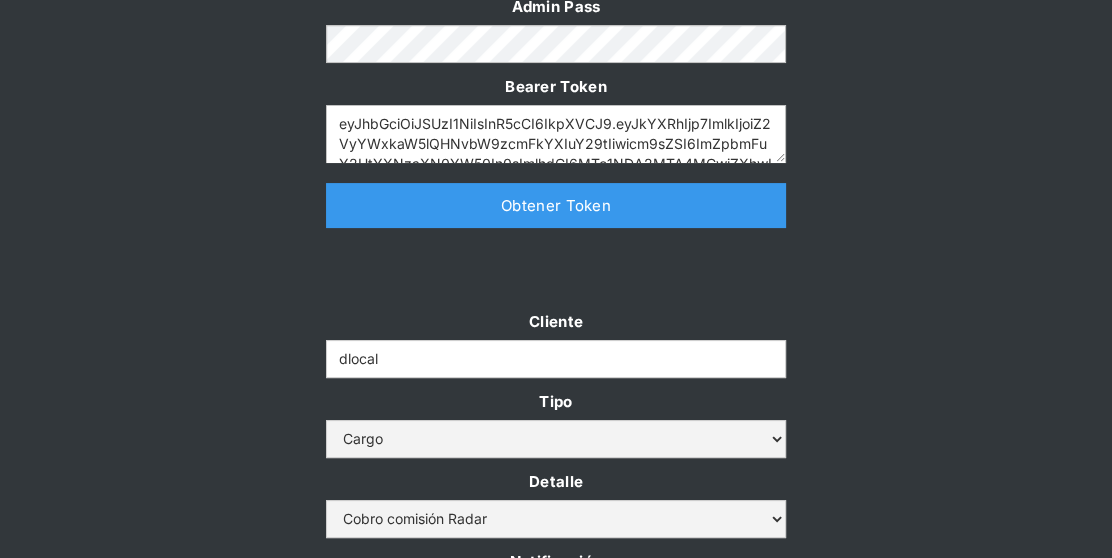 scroll, scrollTop: 327, scrollLeft: 0, axis: vertical 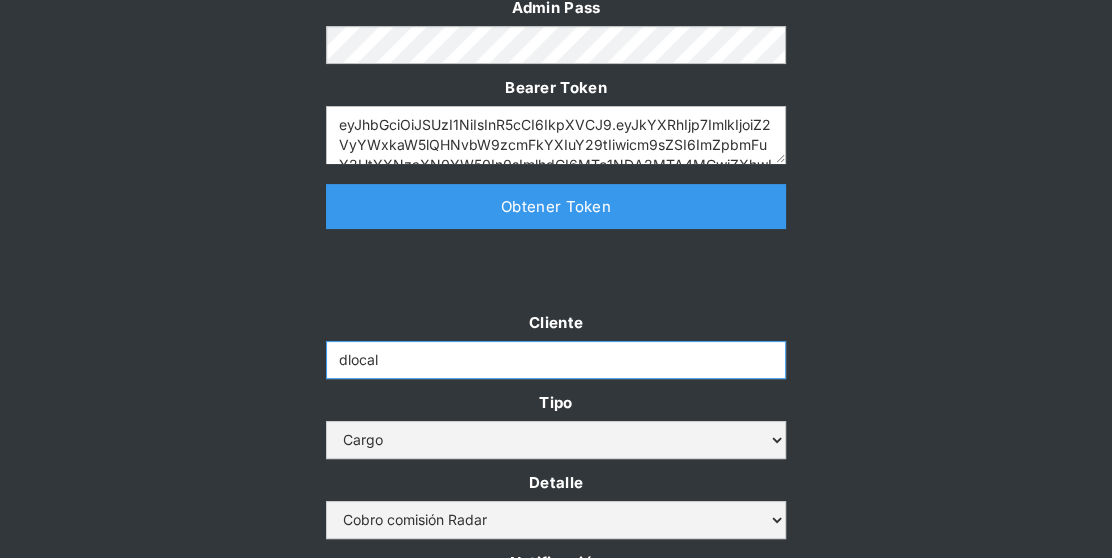 click on "dlocal" at bounding box center (556, 360) 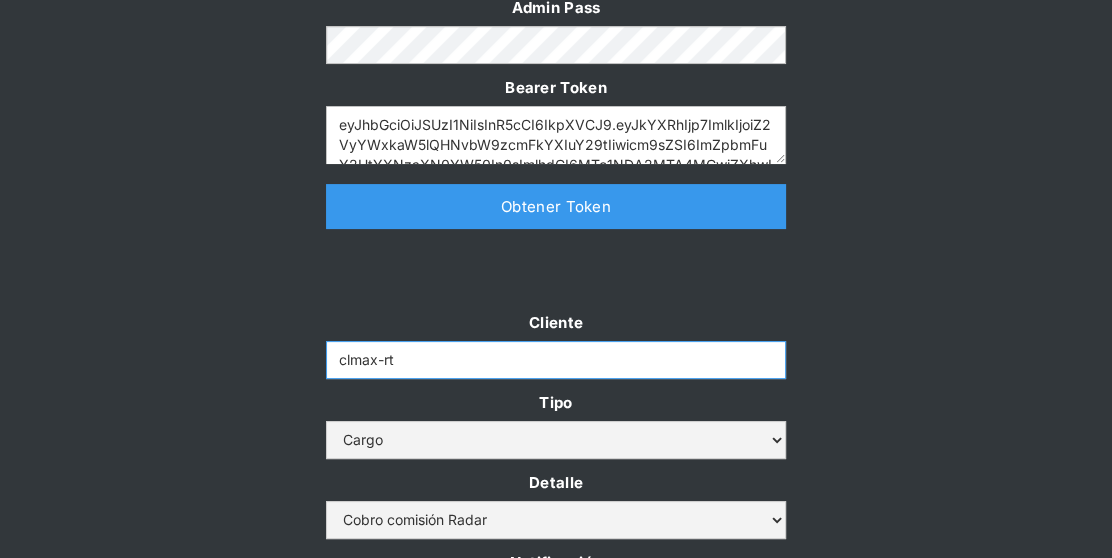 type on "clmax-rt" 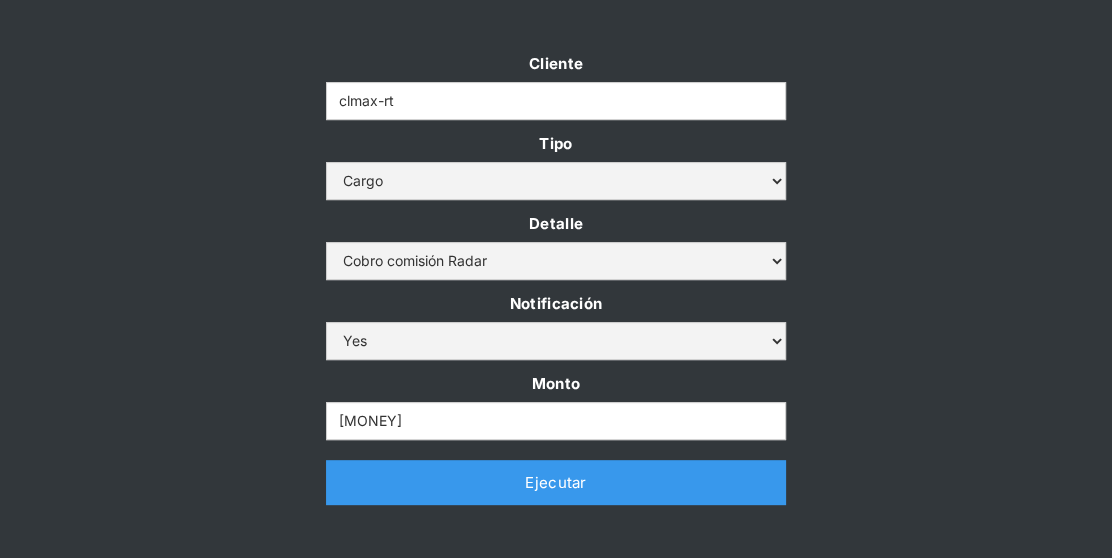 scroll, scrollTop: 601, scrollLeft: 0, axis: vertical 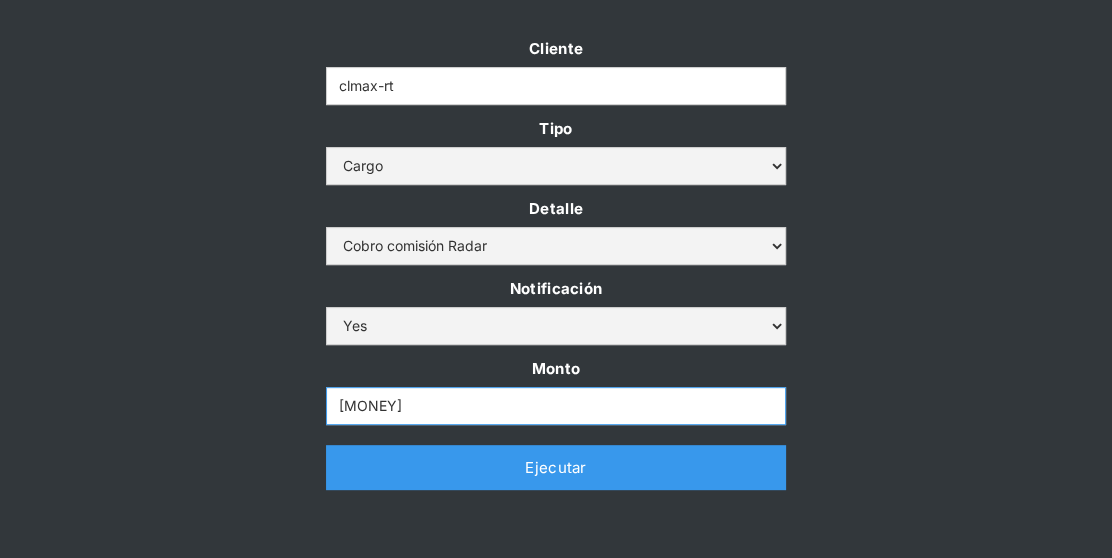 drag, startPoint x: 432, startPoint y: 410, endPoint x: 242, endPoint y: 406, distance: 190.0421 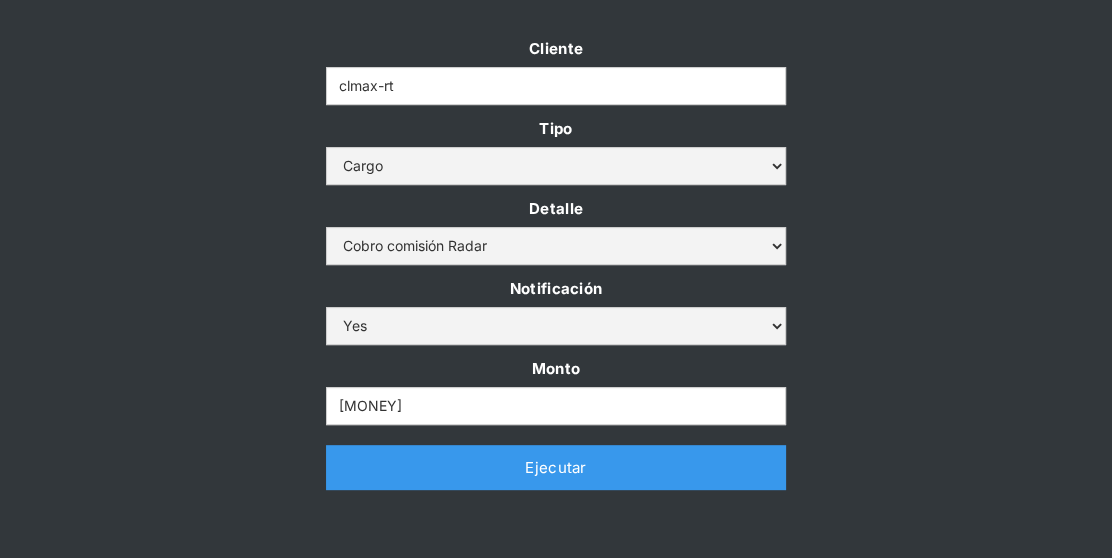 click on "Cliente clmax-rt Tipo Abono Cargo Detalle Cargo por altos montos Ajuste a la cuenta Cobro comisión Radar Notificación Yes No Monto [MONEY] Thank you! Your submission has been received! Oops! Something went wrong while submitting the form. Ejecutar" at bounding box center (556, 272) 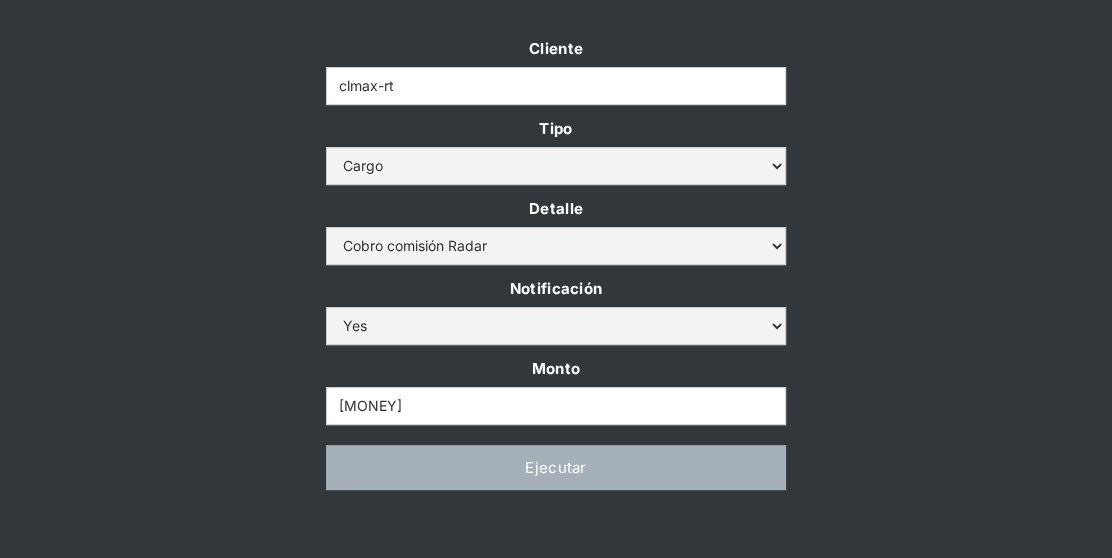 scroll, scrollTop: 0, scrollLeft: 0, axis: both 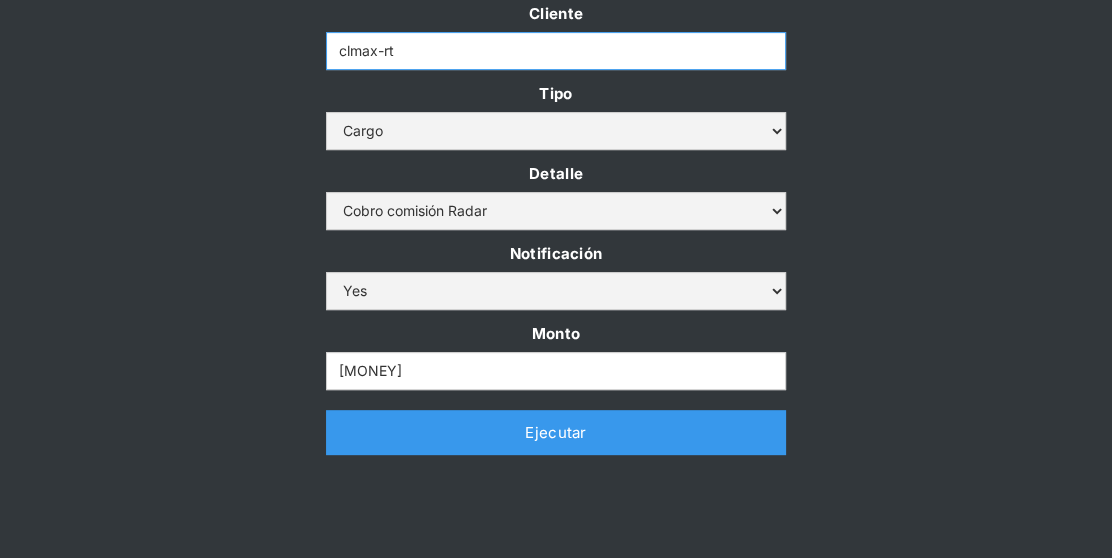 drag, startPoint x: 405, startPoint y: 48, endPoint x: 269, endPoint y: 47, distance: 136.00368 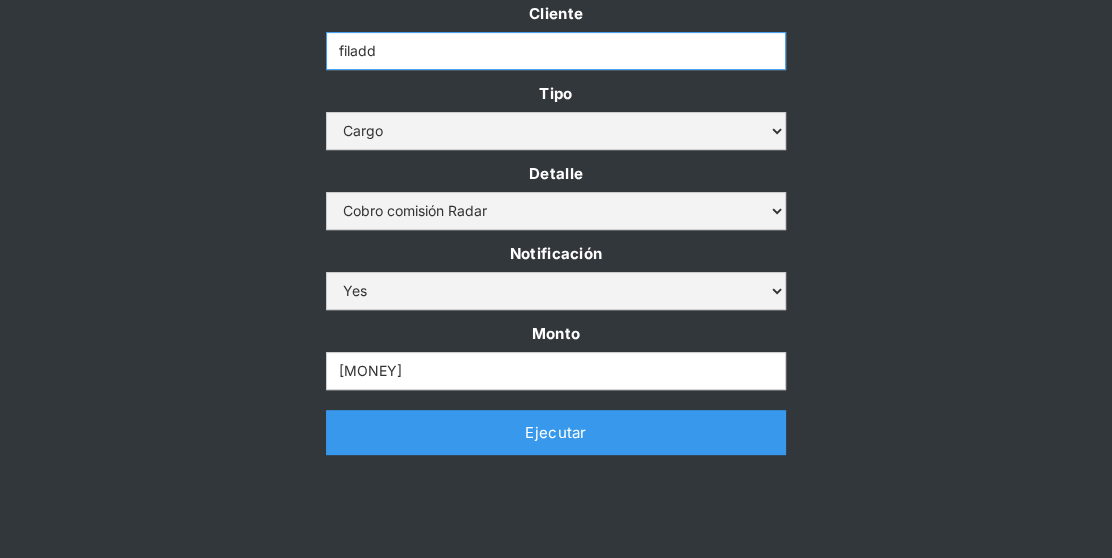 type on "filadd" 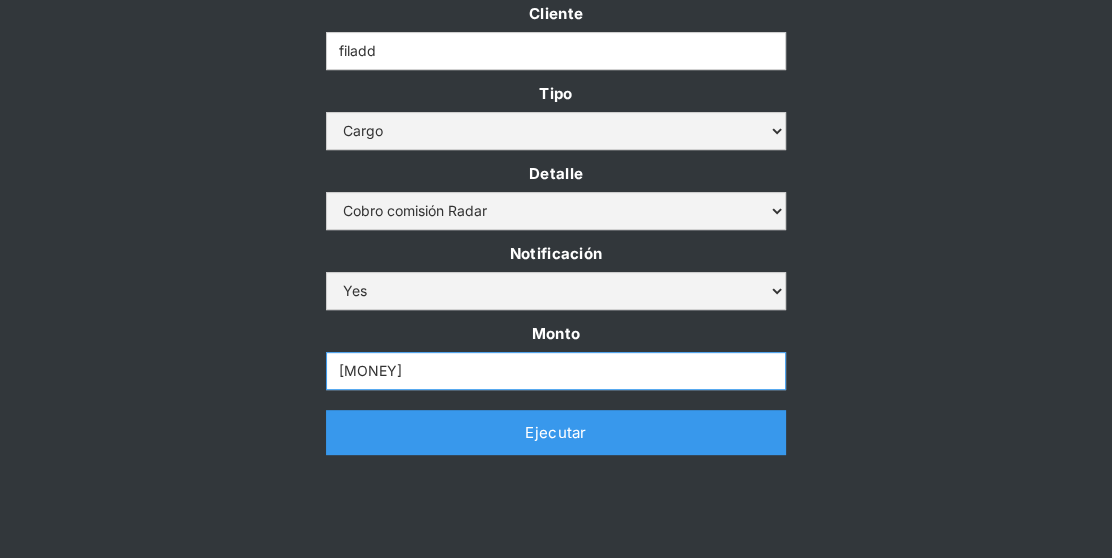 drag, startPoint x: 425, startPoint y: 368, endPoint x: 248, endPoint y: 367, distance: 177.00282 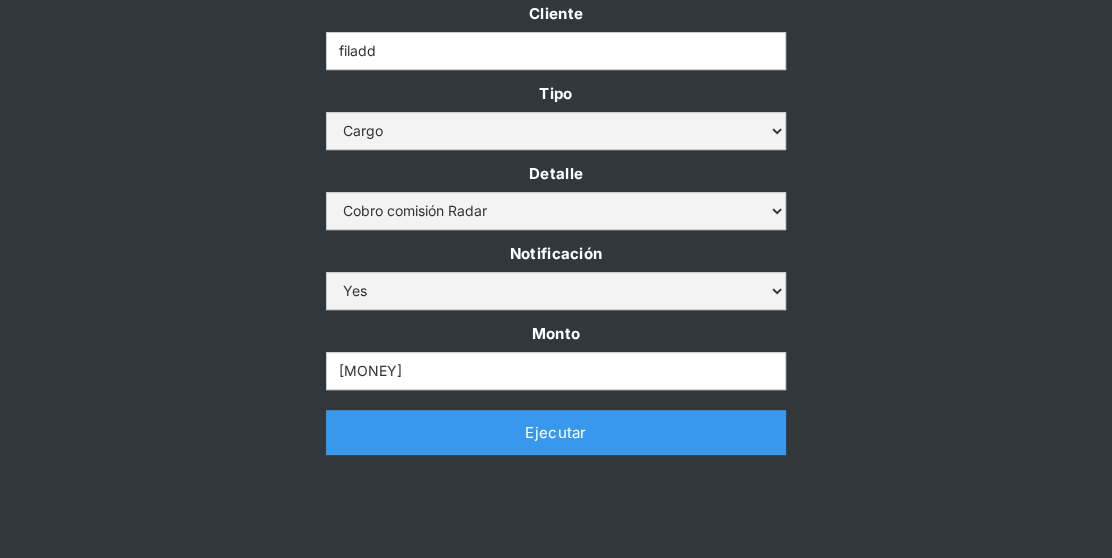 click on "Cliente filadd Tipo Abono Cargo Detalle Cargo por altos montos Ajuste a la cuenta Cobro comisión Radar Notificación Yes No Monto [MONEY] Thank you! Your submission has been received! Oops! Something went wrong while submitting the form. Ejecutar" at bounding box center [556, 237] 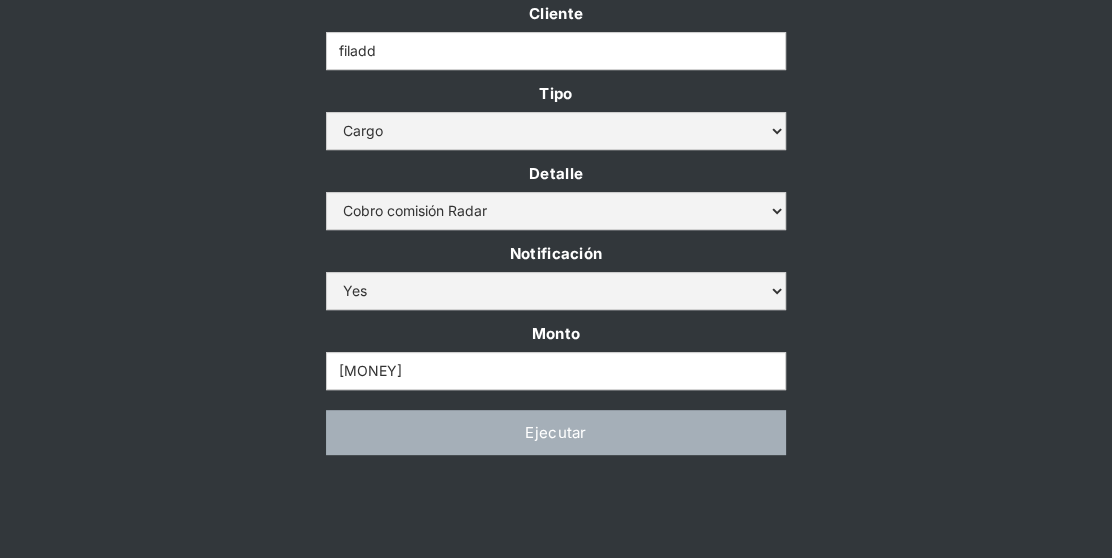 scroll, scrollTop: 0, scrollLeft: 0, axis: both 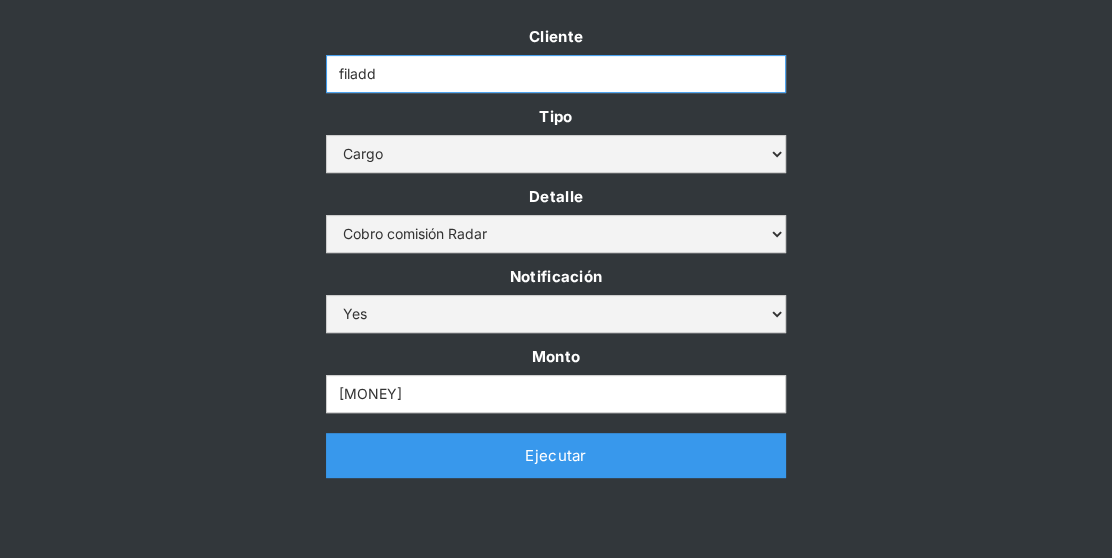 drag, startPoint x: 393, startPoint y: 67, endPoint x: 298, endPoint y: 65, distance: 95.02105 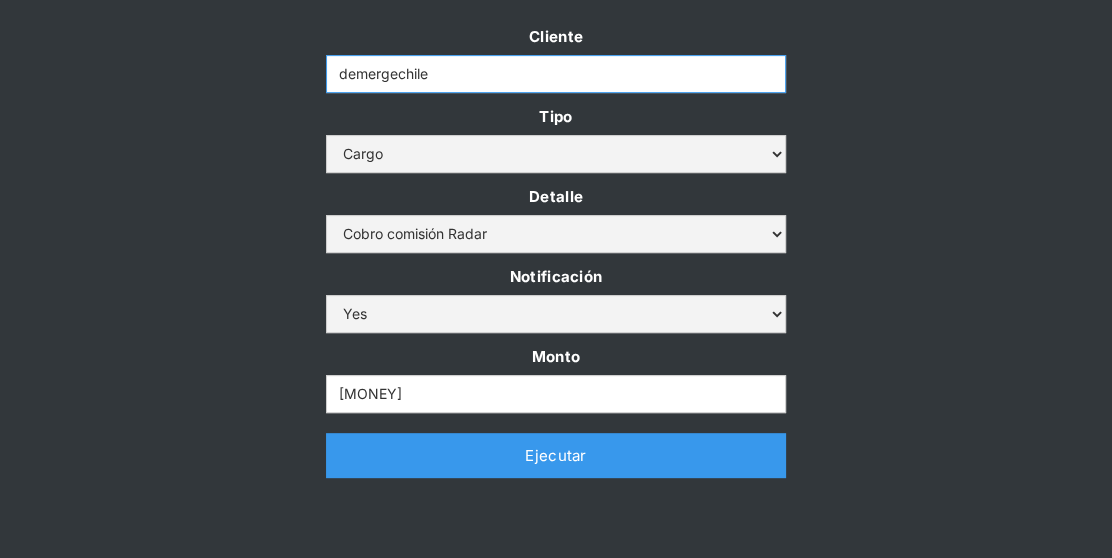 type on "demergechile" 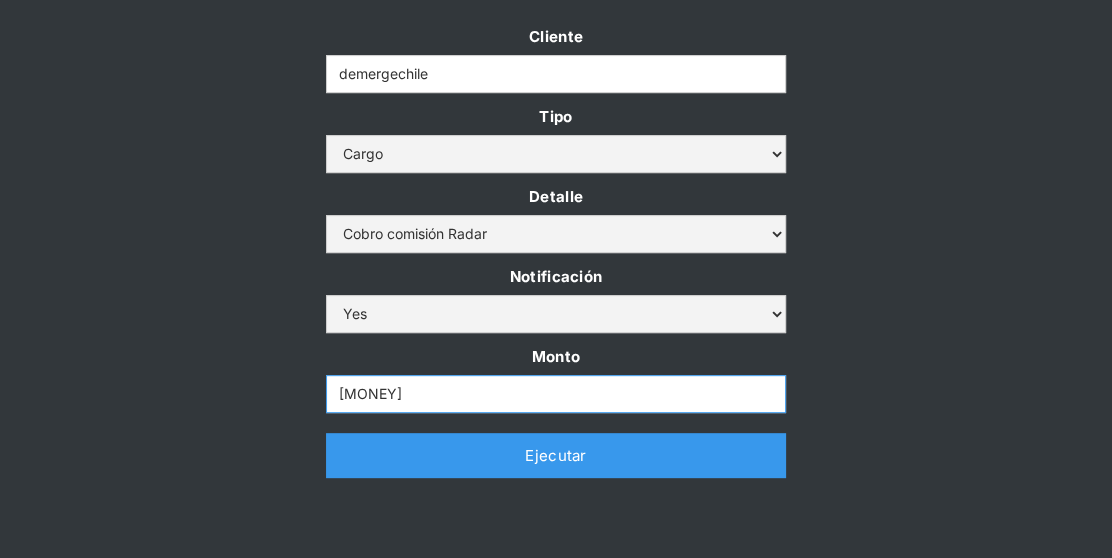 drag, startPoint x: 403, startPoint y: 391, endPoint x: 247, endPoint y: 386, distance: 156.08011 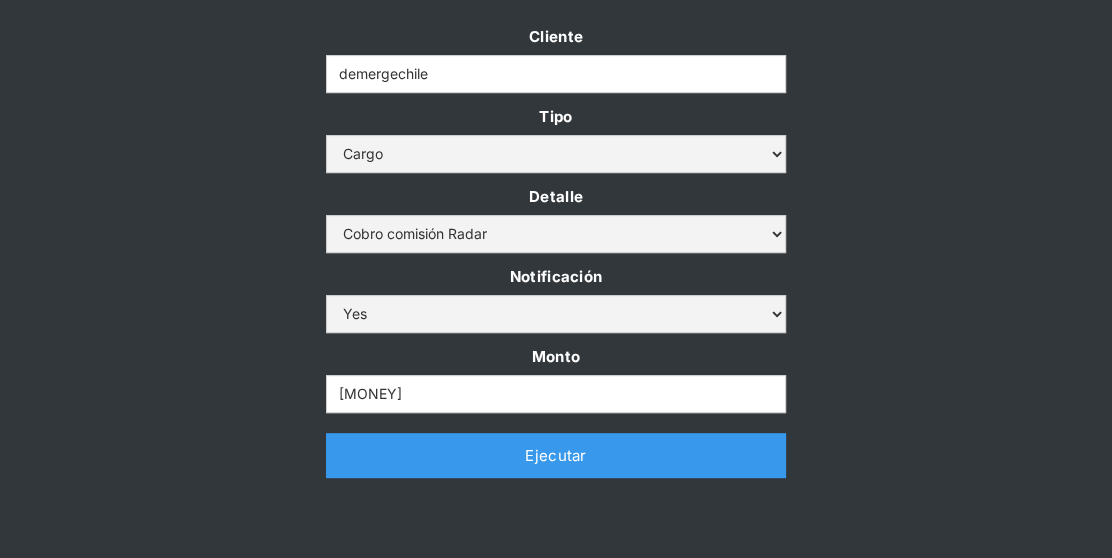 click on "Cliente demergechile Tipo Abono Cargo Detalle Cargo por altos montos Ajuste a la cuenta Cobro comisión Radar Notificación Yes No Monto [MONEY] Thank you! Your submission has been received! Oops! Something went wrong while submitting the form. Ejecutar" at bounding box center [556, 260] 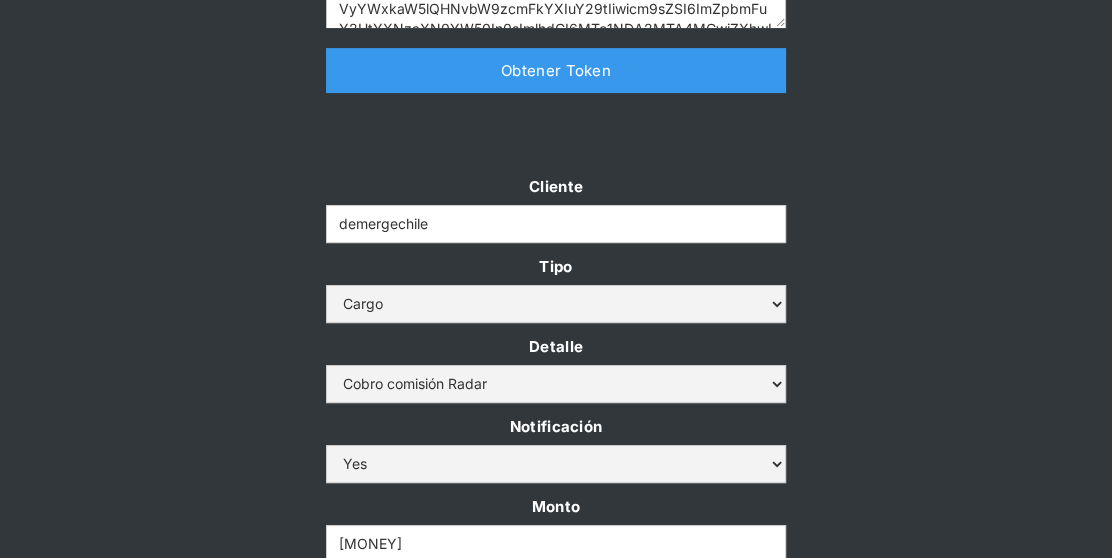 scroll, scrollTop: 456, scrollLeft: 0, axis: vertical 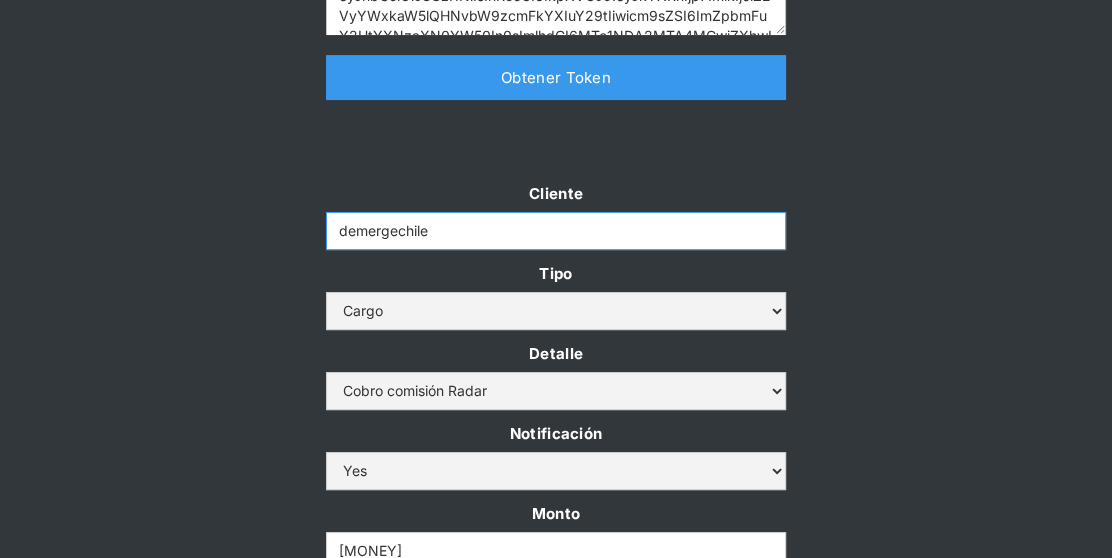 drag, startPoint x: 411, startPoint y: 236, endPoint x: 276, endPoint y: 236, distance: 135 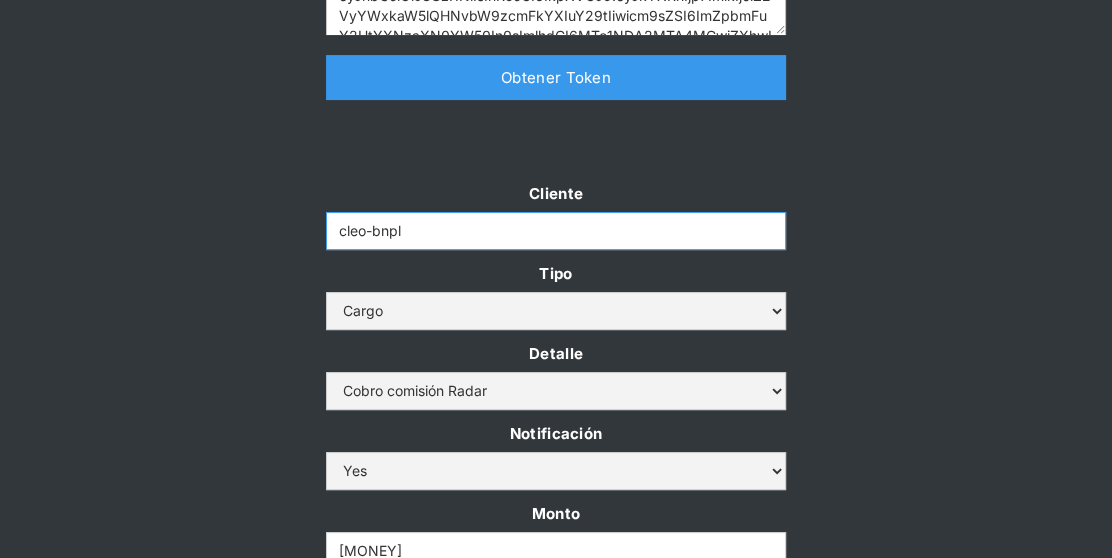 type on "cleo-bnpl" 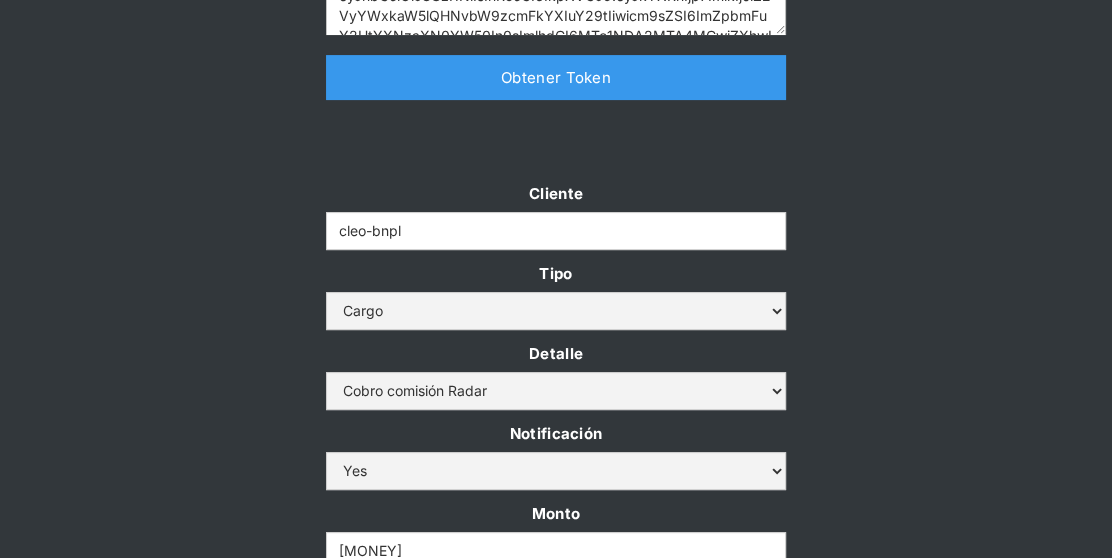 scroll, scrollTop: 752, scrollLeft: 0, axis: vertical 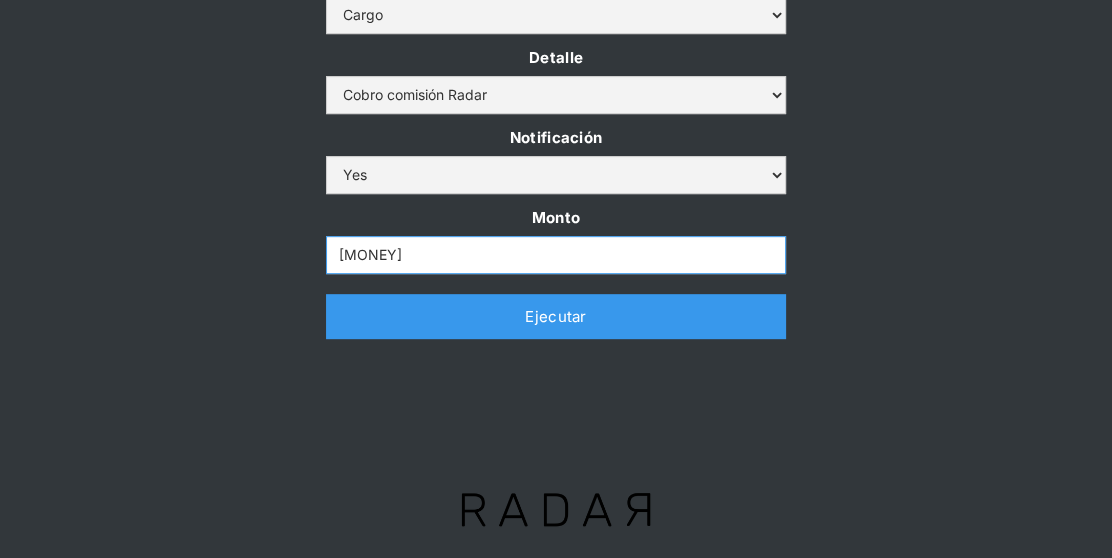 drag, startPoint x: 417, startPoint y: 259, endPoint x: 260, endPoint y: 255, distance: 157.05095 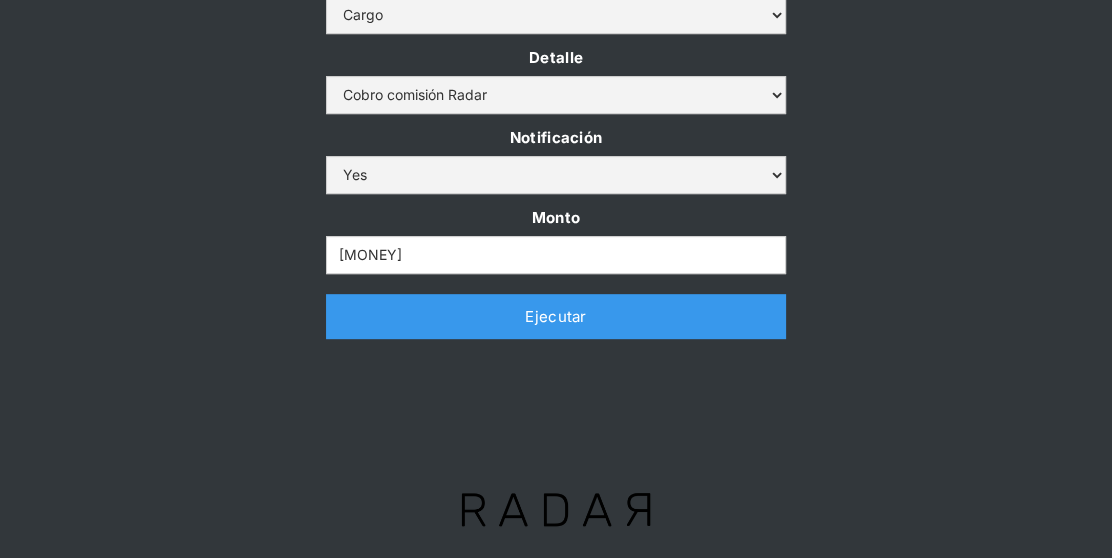 click on "Cliente cleo-bnpl Tipo Abono Cargo Detalle Cargo por altos montos Ajuste a la cuenta Cobro comisión Radar Notificación Yes No Monto [MONEY] Thank you! Your submission has been received! Oops! Something went wrong while submitting the form. Ejecutar" at bounding box center [556, 121] 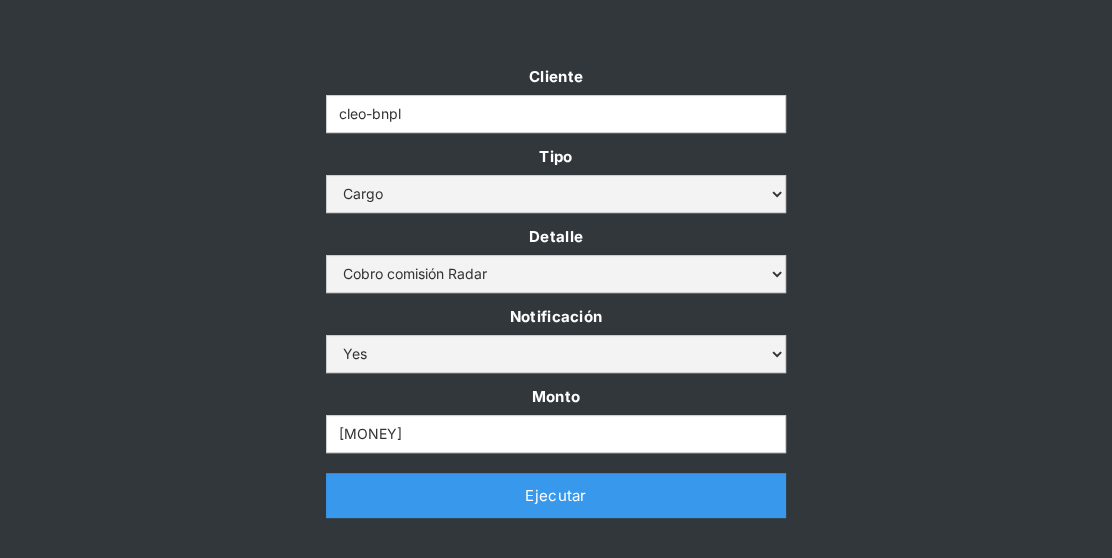 scroll, scrollTop: 564, scrollLeft: 0, axis: vertical 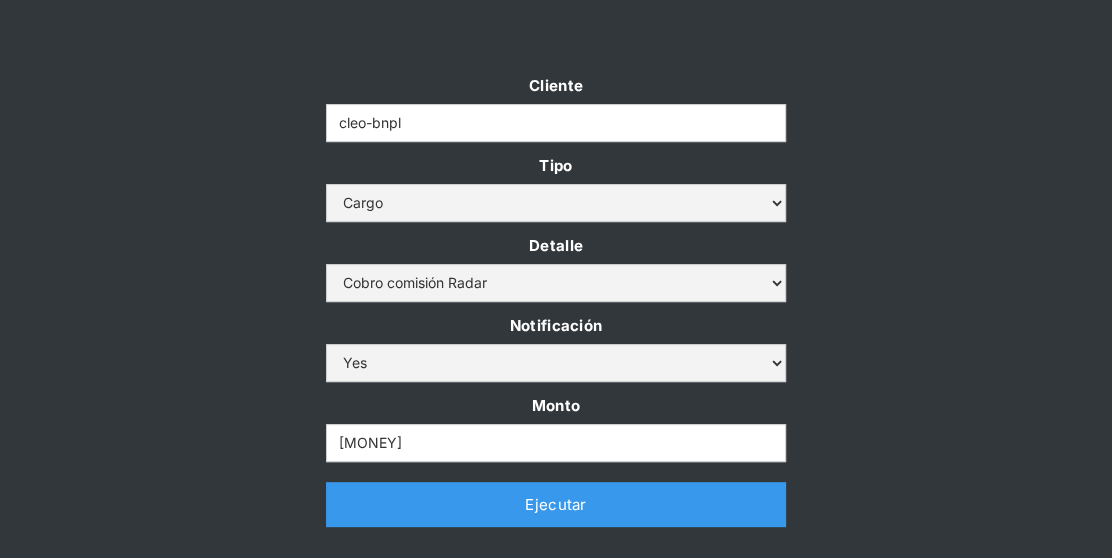 click on "Ejecutar" at bounding box center (556, 504) 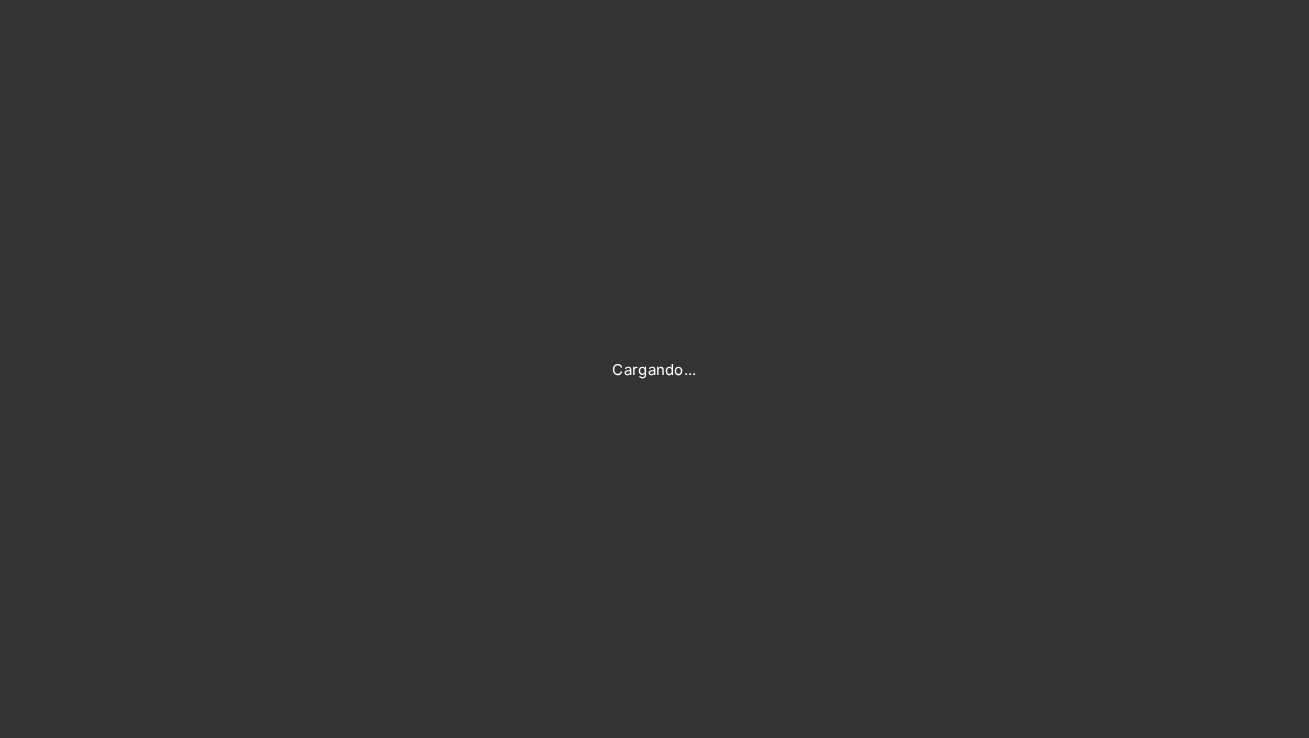 scroll, scrollTop: 0, scrollLeft: 0, axis: both 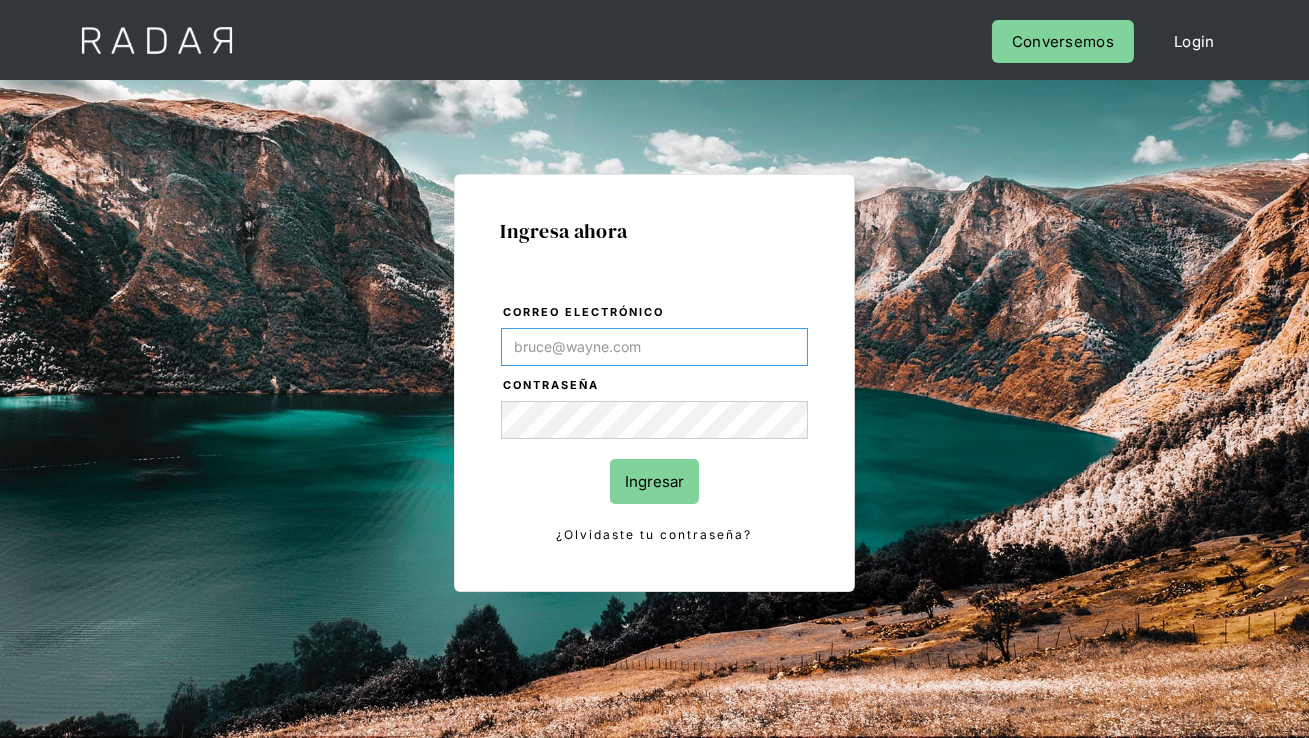 type on "[EMAIL]" 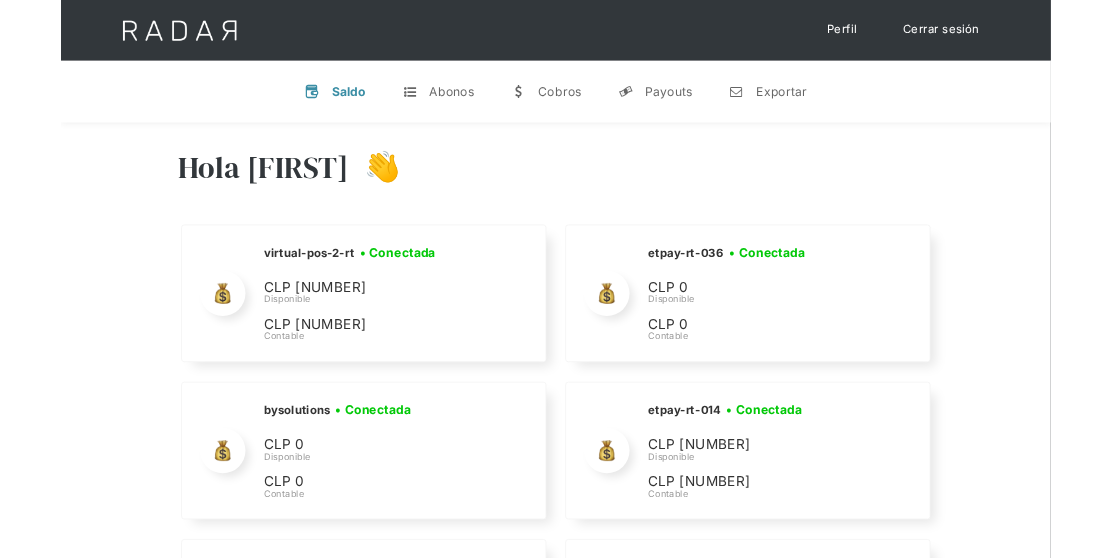 scroll, scrollTop: 8479, scrollLeft: 0, axis: vertical 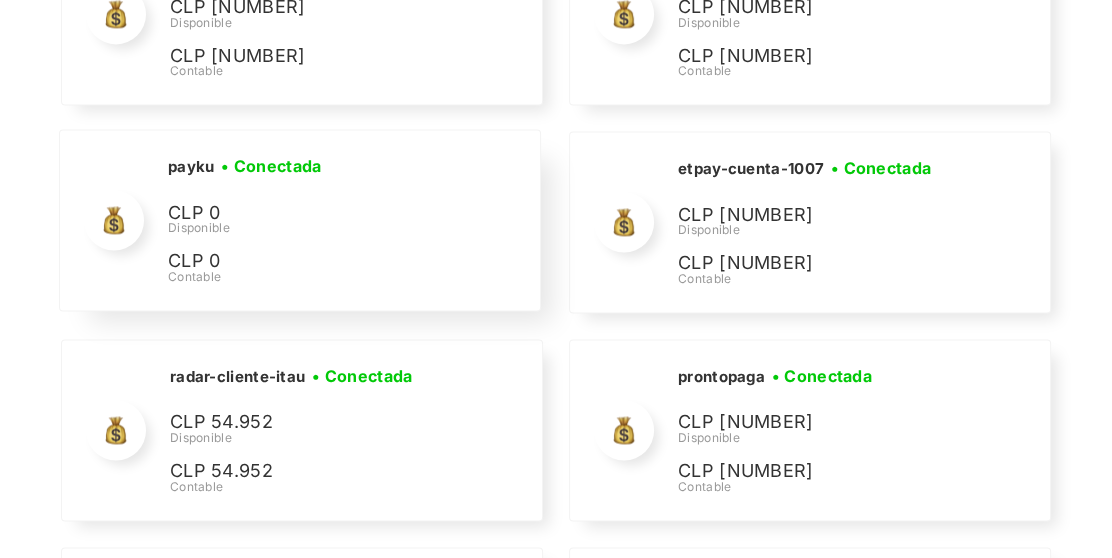 click on "payku • Conectada • Desconectada CLP 0 Disponible CLP 0 Contable" at bounding box center [0, 0] 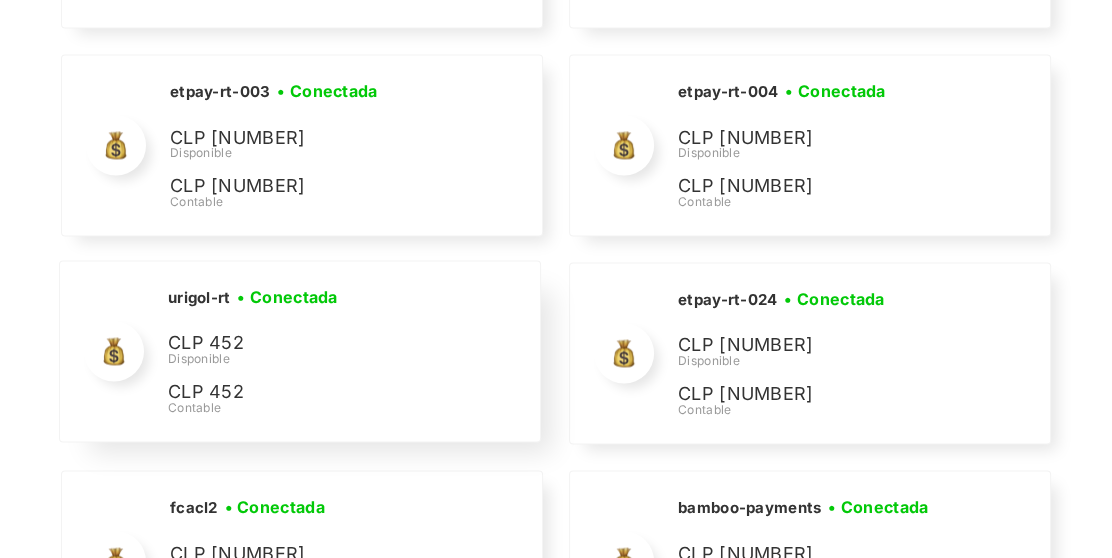 scroll, scrollTop: 2552, scrollLeft: 0, axis: vertical 